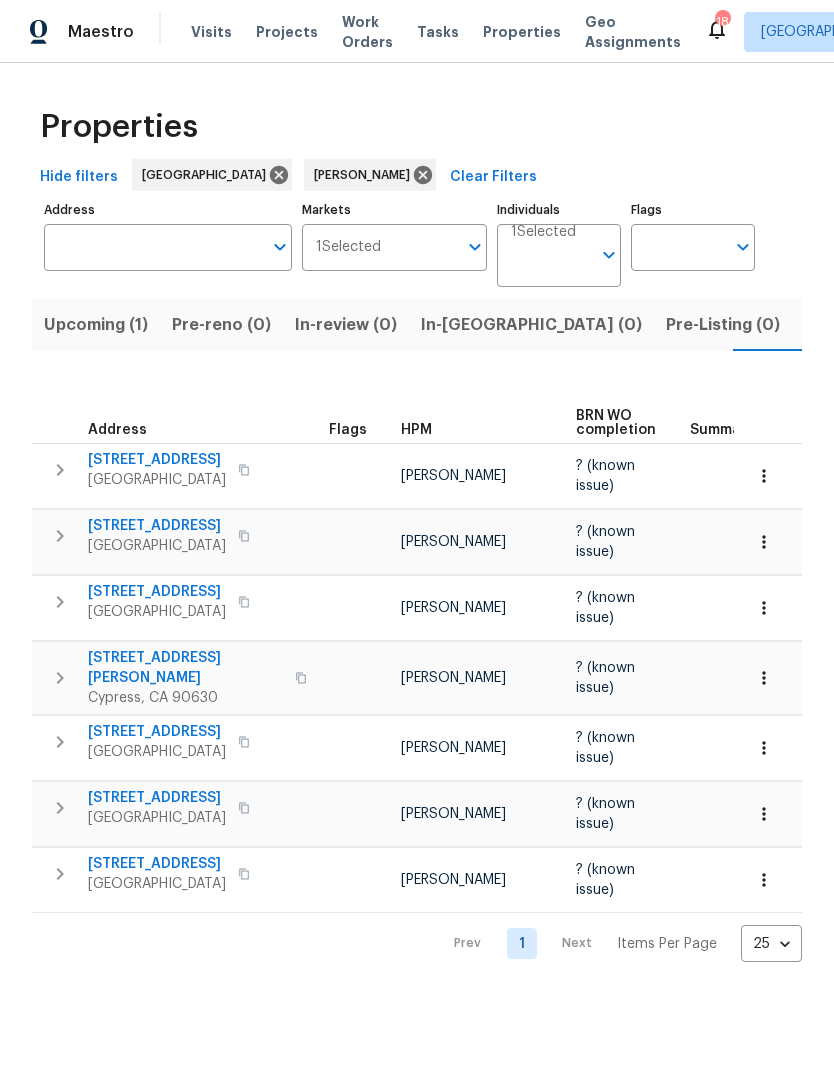 scroll, scrollTop: 0, scrollLeft: 0, axis: both 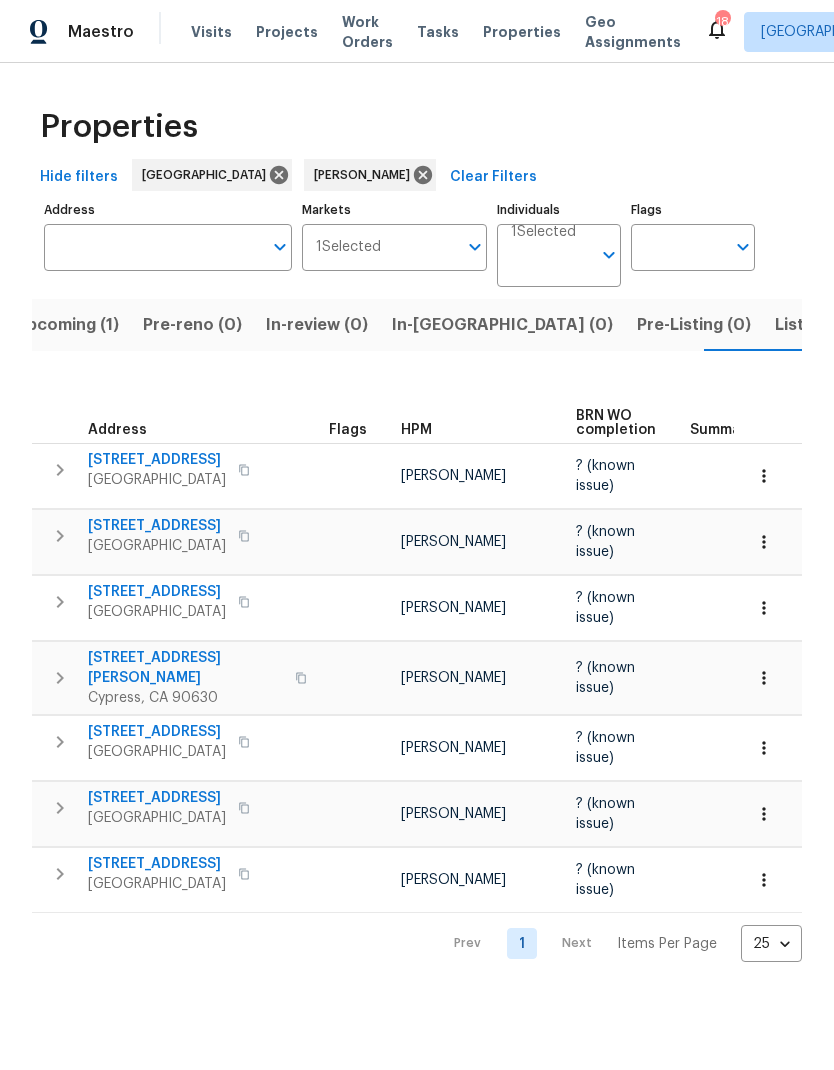 click on "[STREET_ADDRESS][PERSON_NAME]" at bounding box center [185, 668] 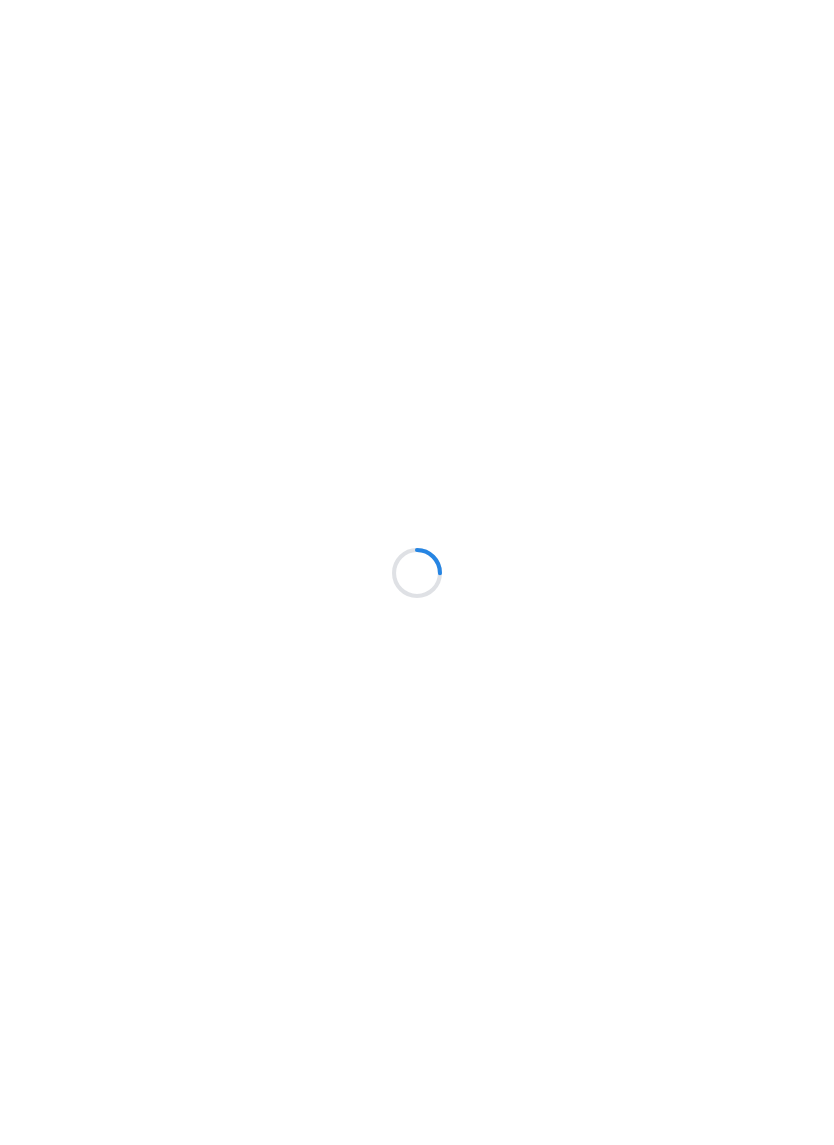 scroll, scrollTop: 0, scrollLeft: 0, axis: both 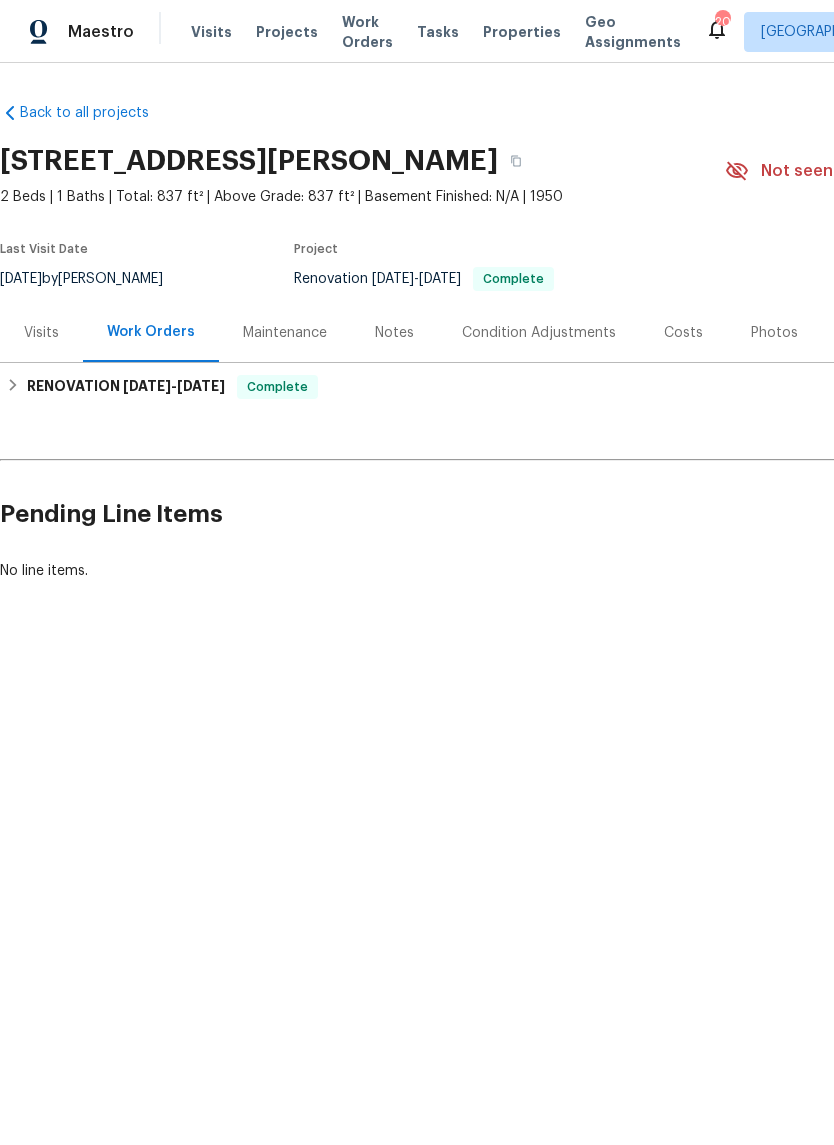 click on "Visits" at bounding box center [41, 333] 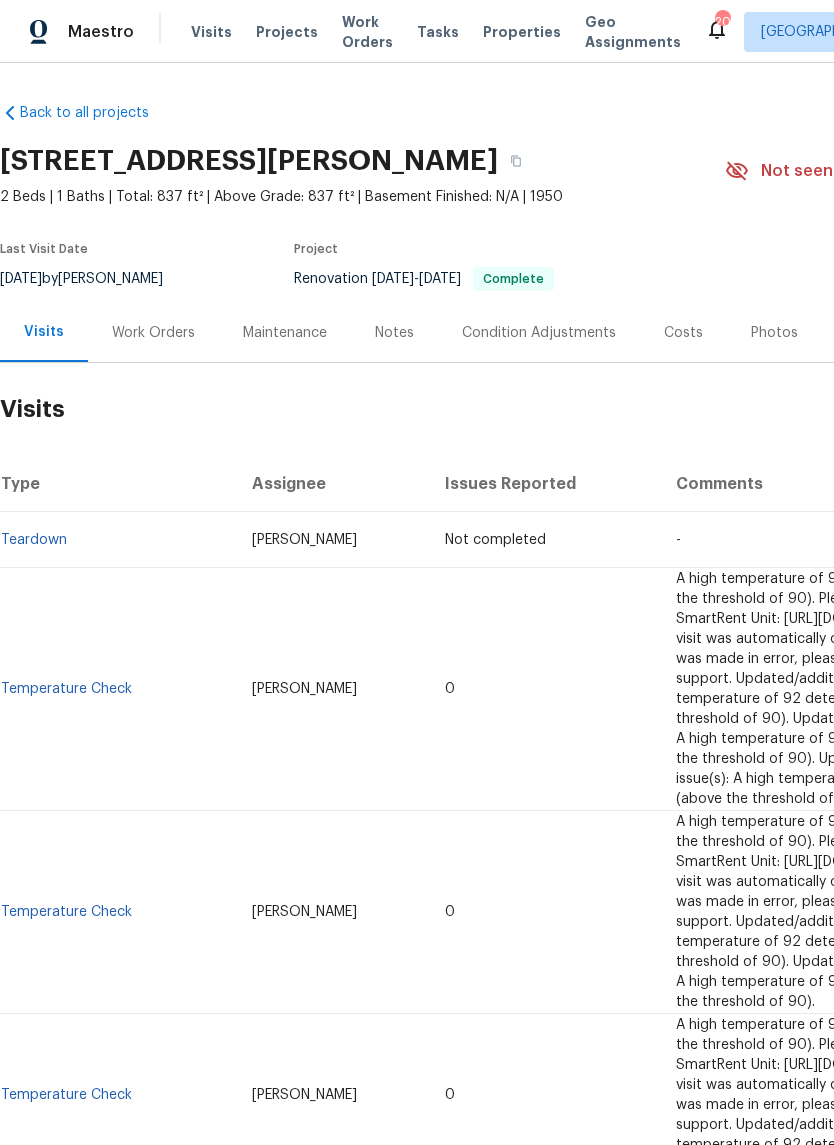 click on "Work Orders" at bounding box center (153, 333) 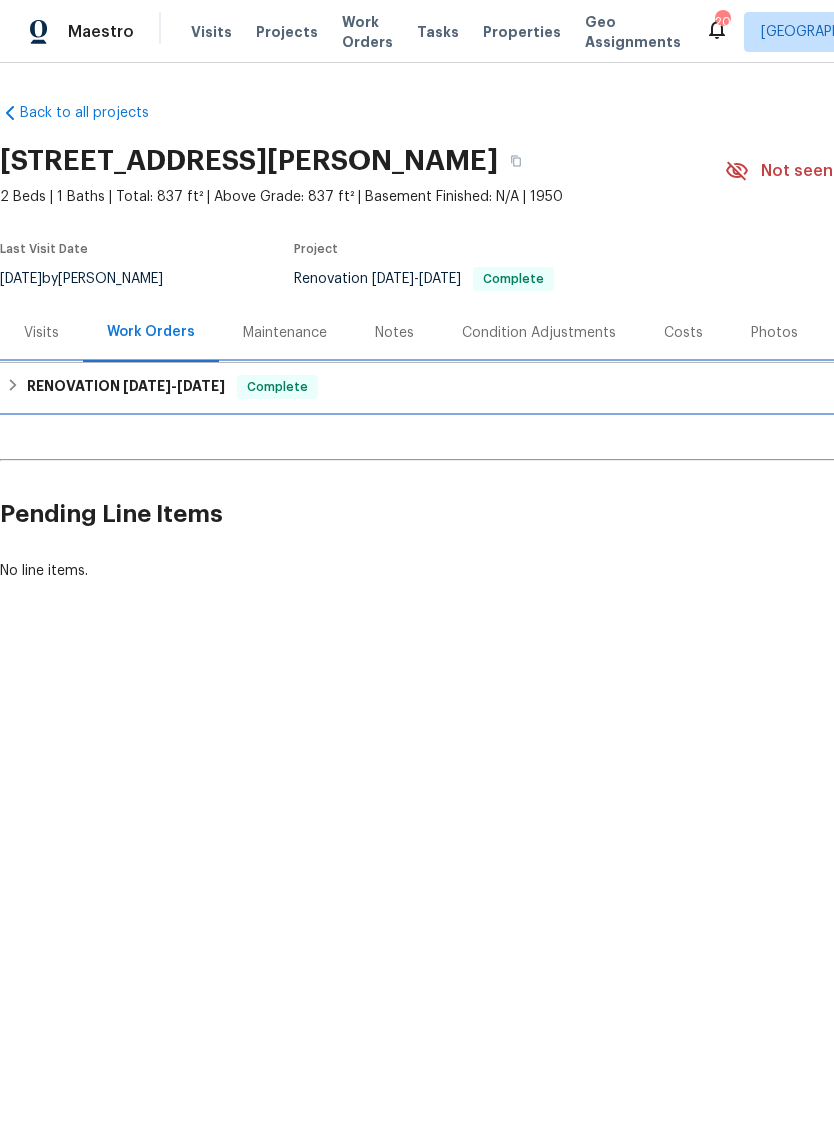 click on "5/26/25" at bounding box center [201, 386] 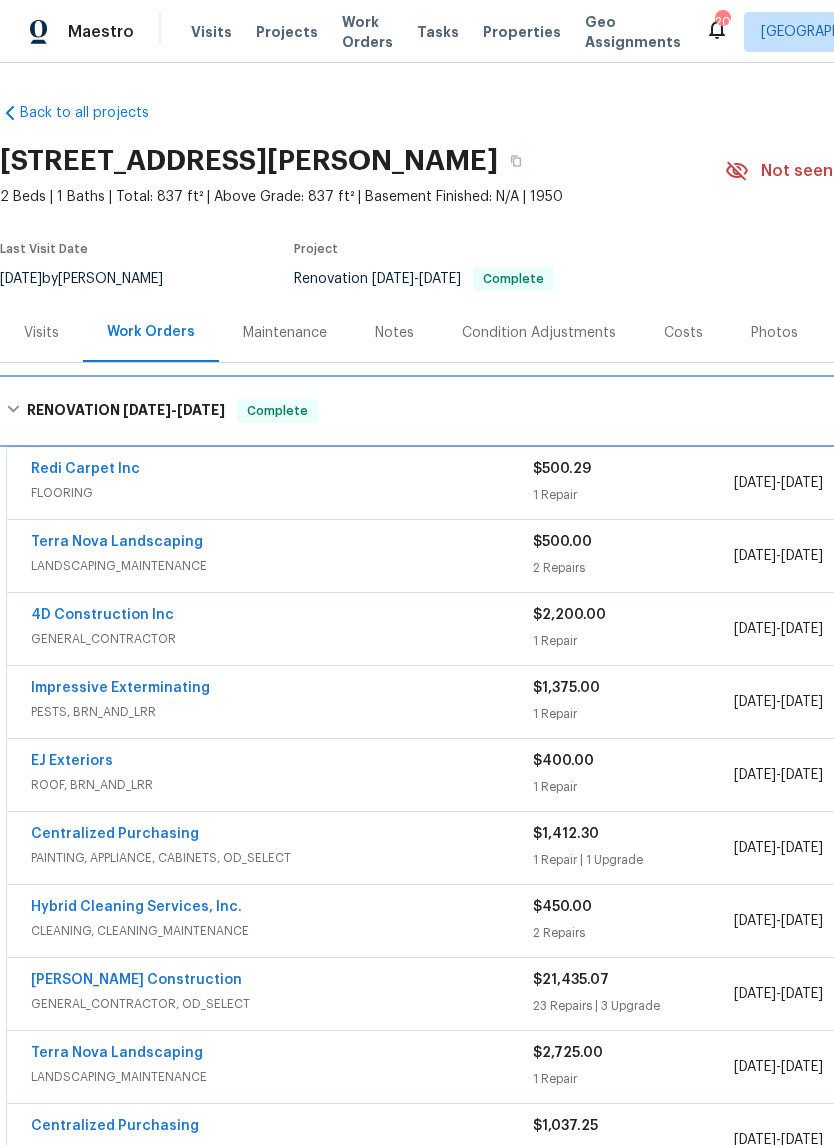 click on "5/7/25  -  5/26/25" at bounding box center [174, 410] 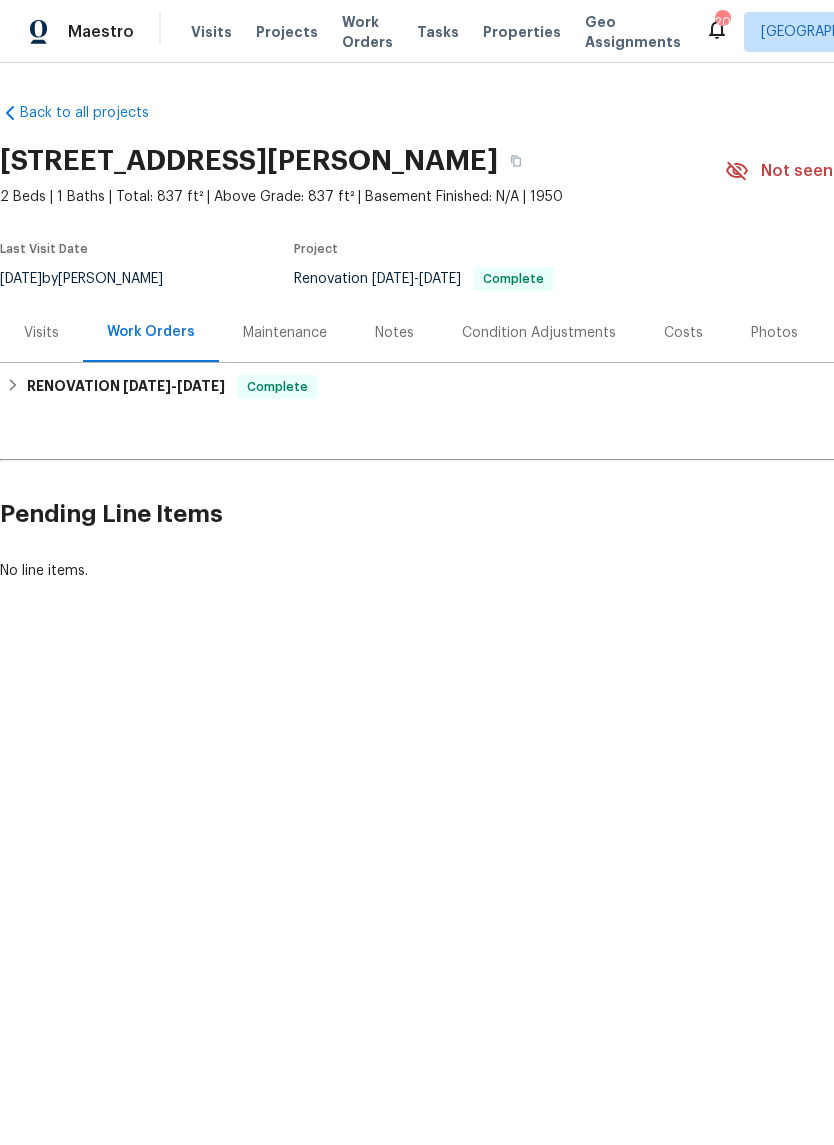 click on "Photos" at bounding box center [774, 333] 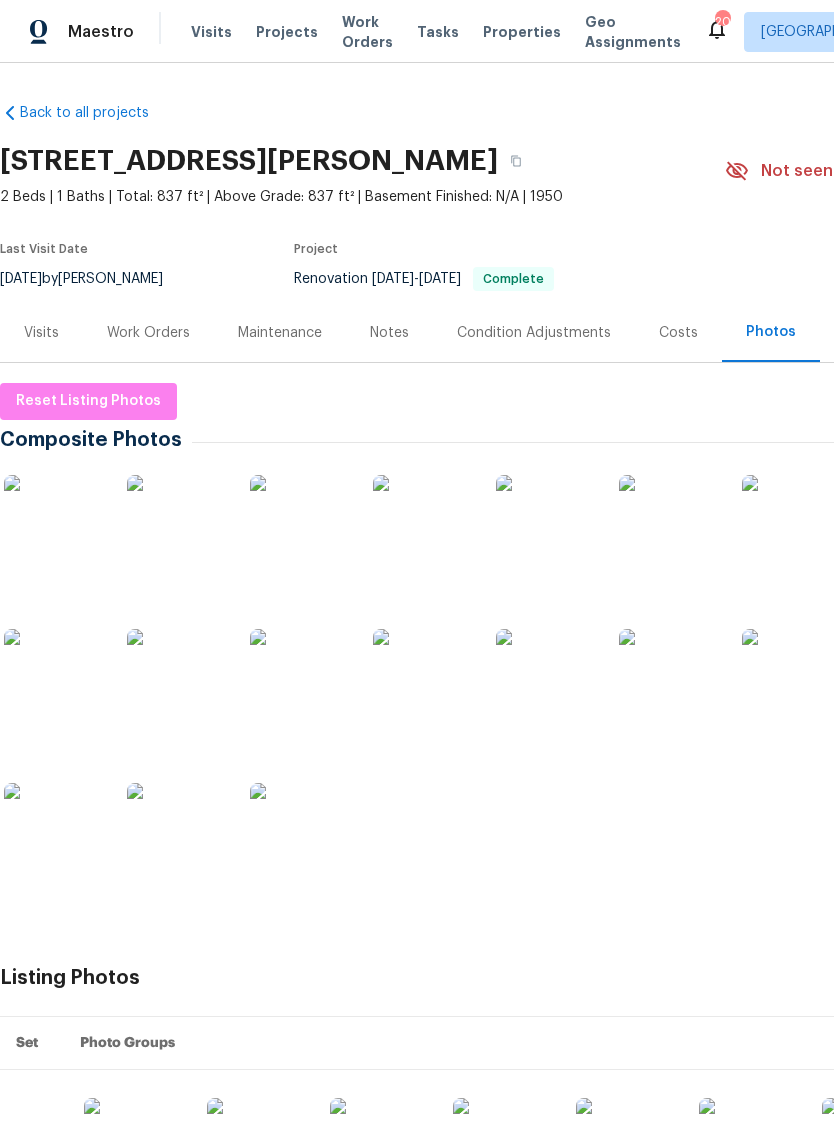 click at bounding box center [54, 525] 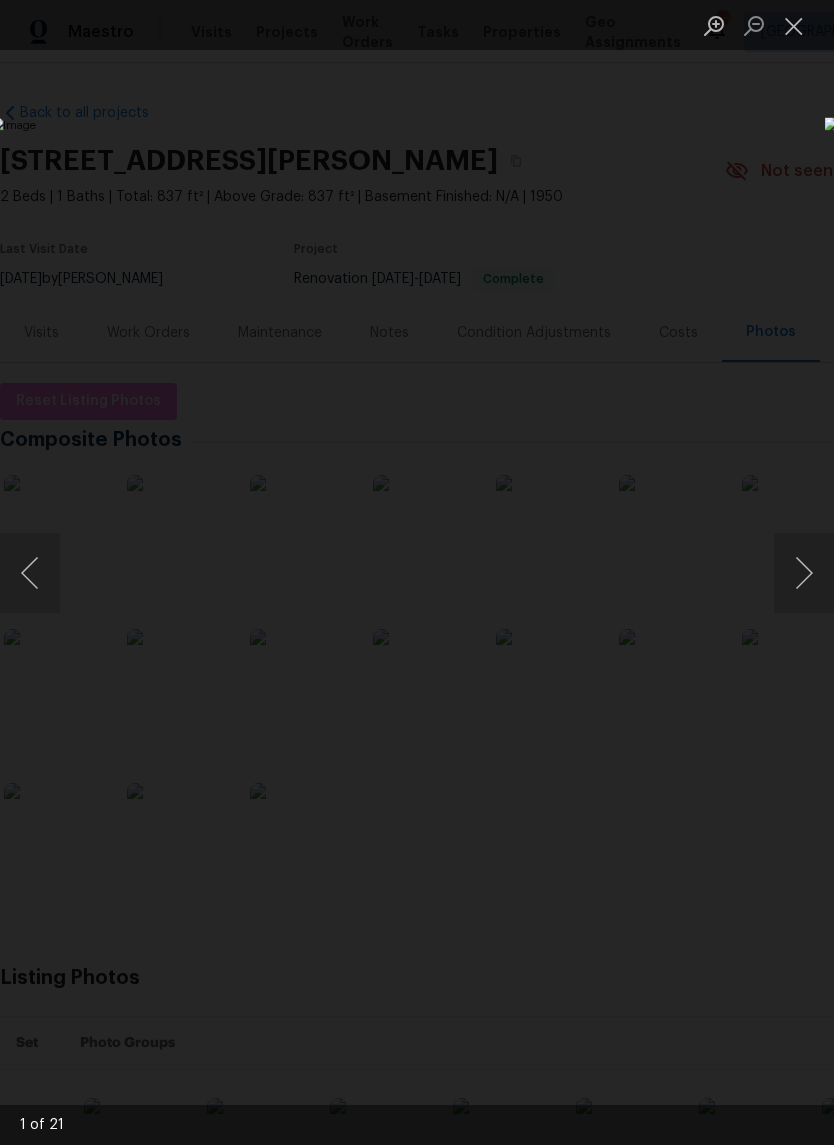 click at bounding box center (804, 573) 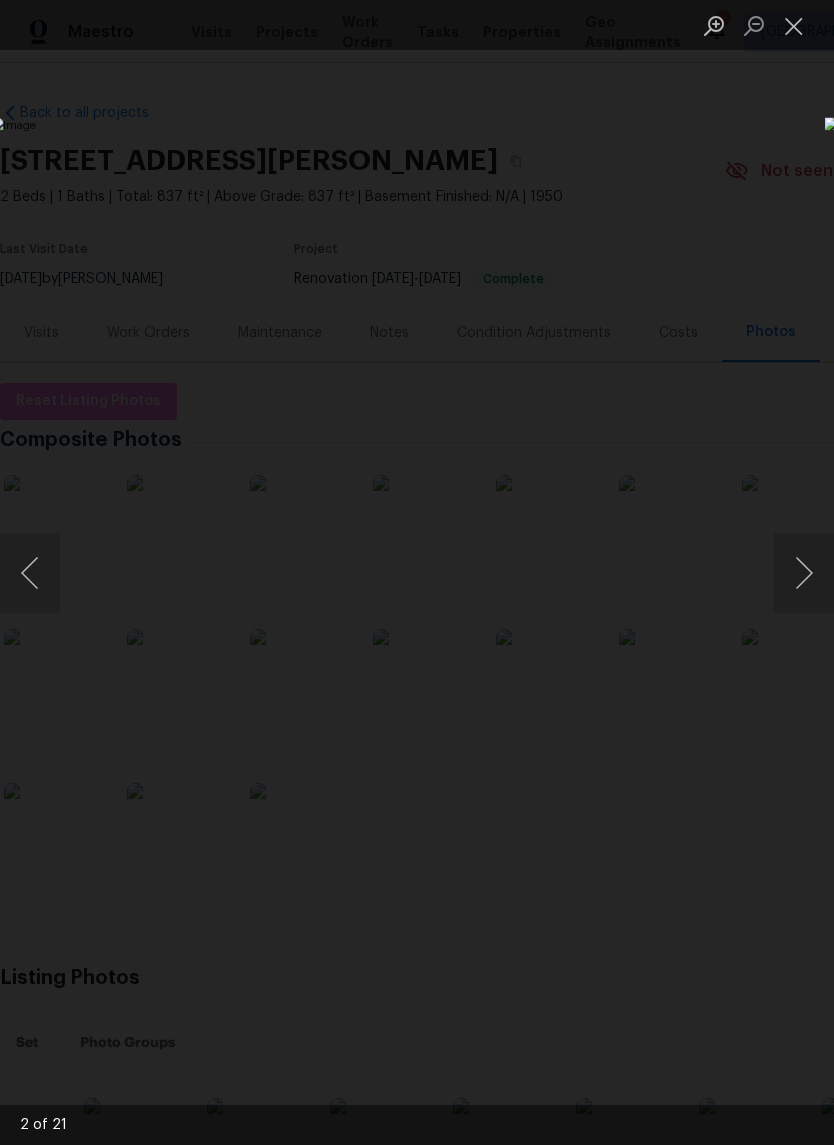 click at bounding box center (804, 573) 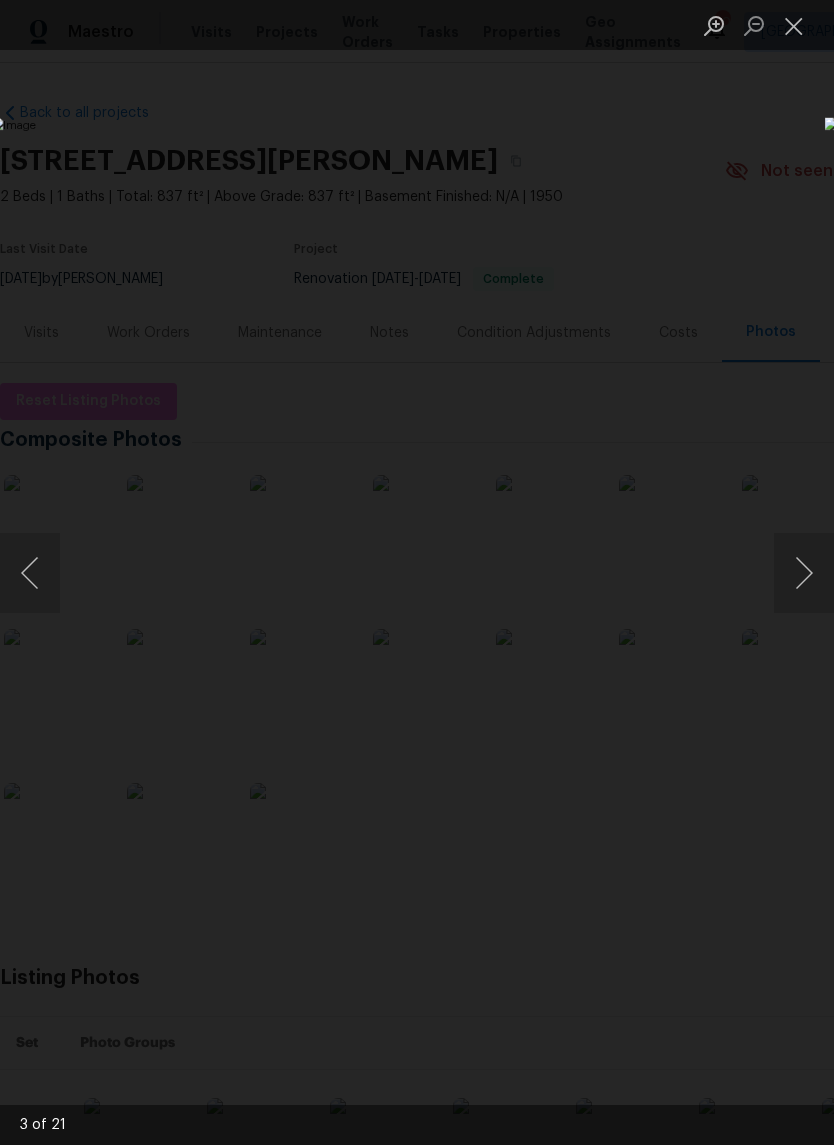 click at bounding box center [804, 573] 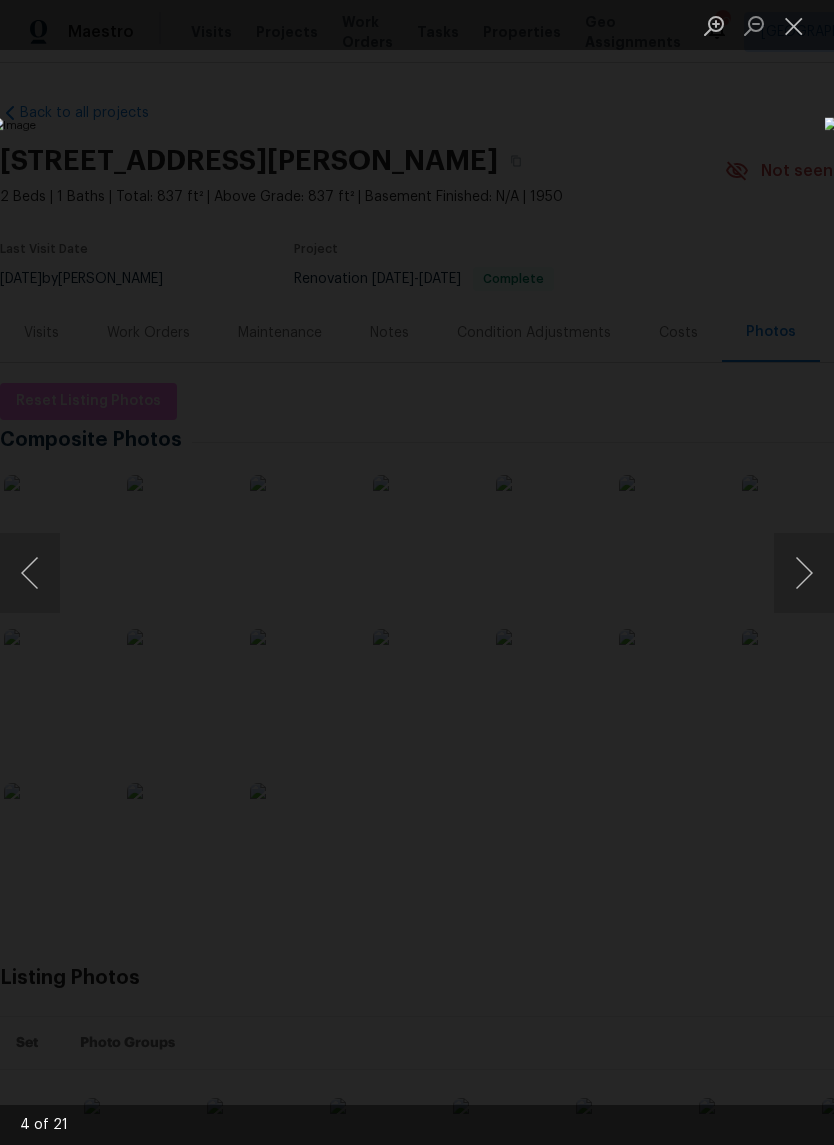 click at bounding box center [804, 573] 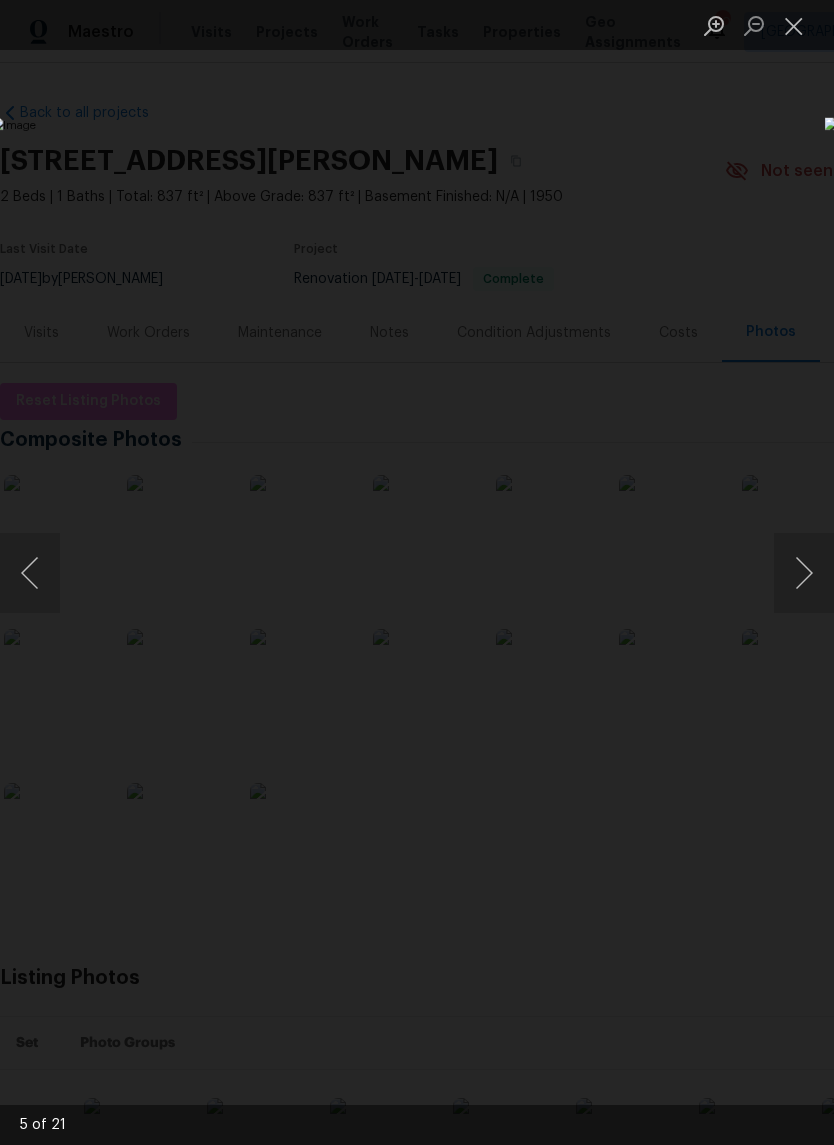 click at bounding box center (804, 573) 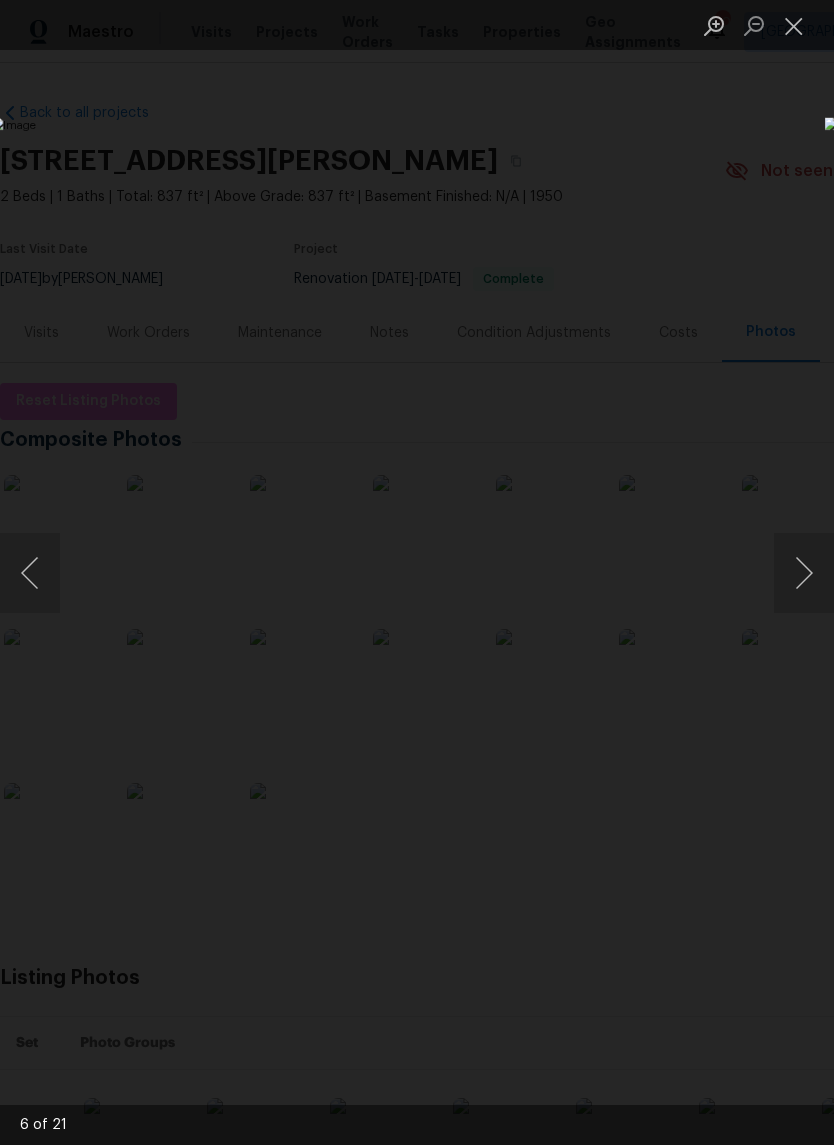 click at bounding box center [804, 573] 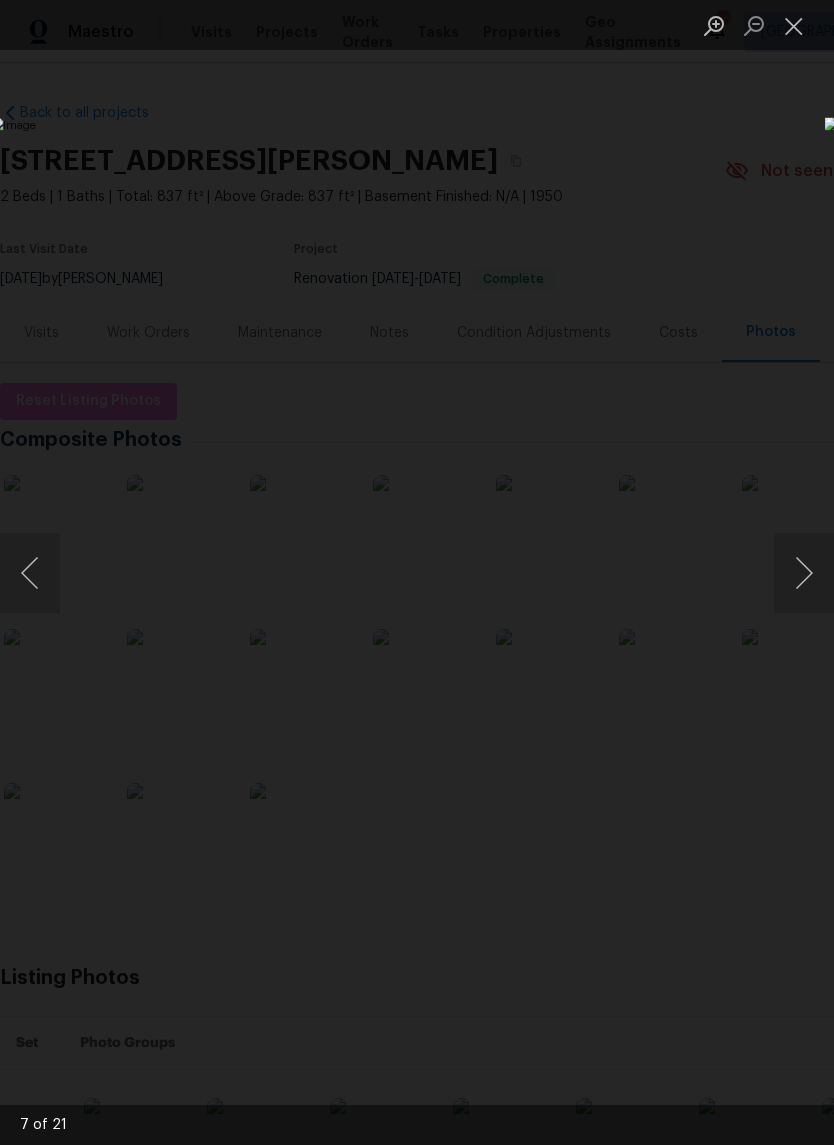 click at bounding box center [804, 573] 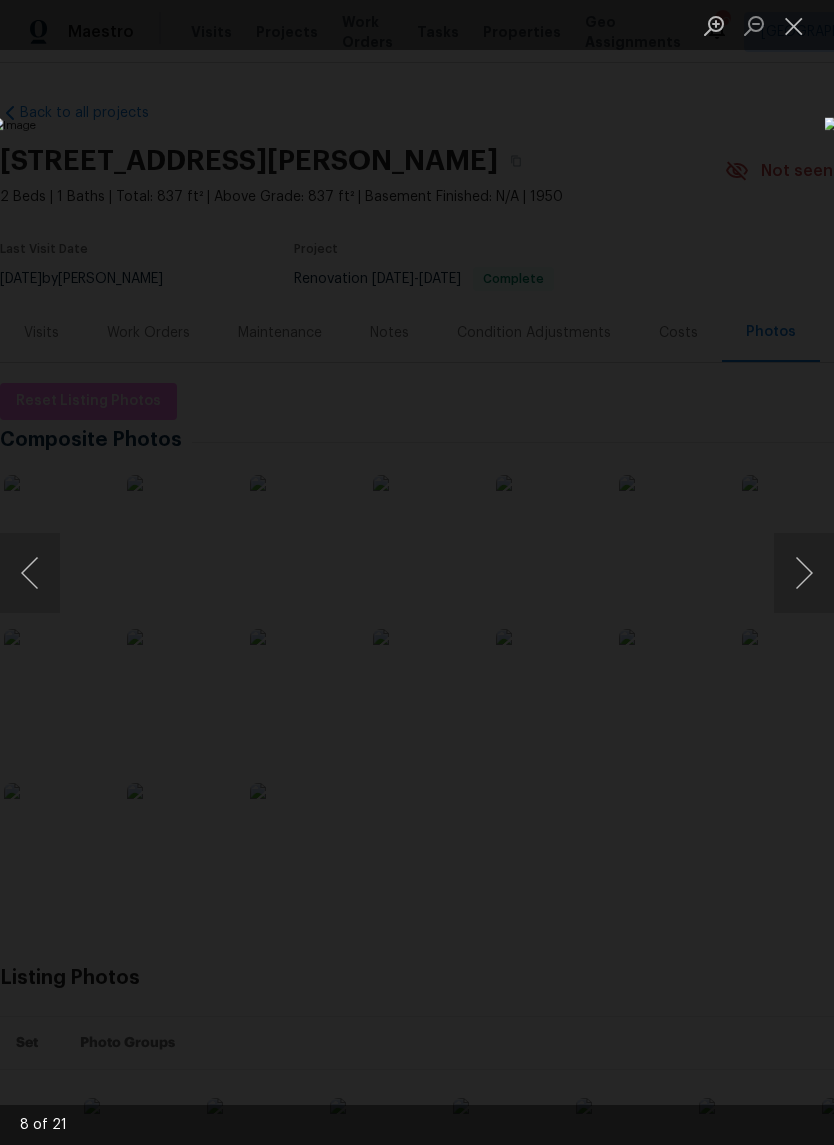 click at bounding box center (804, 573) 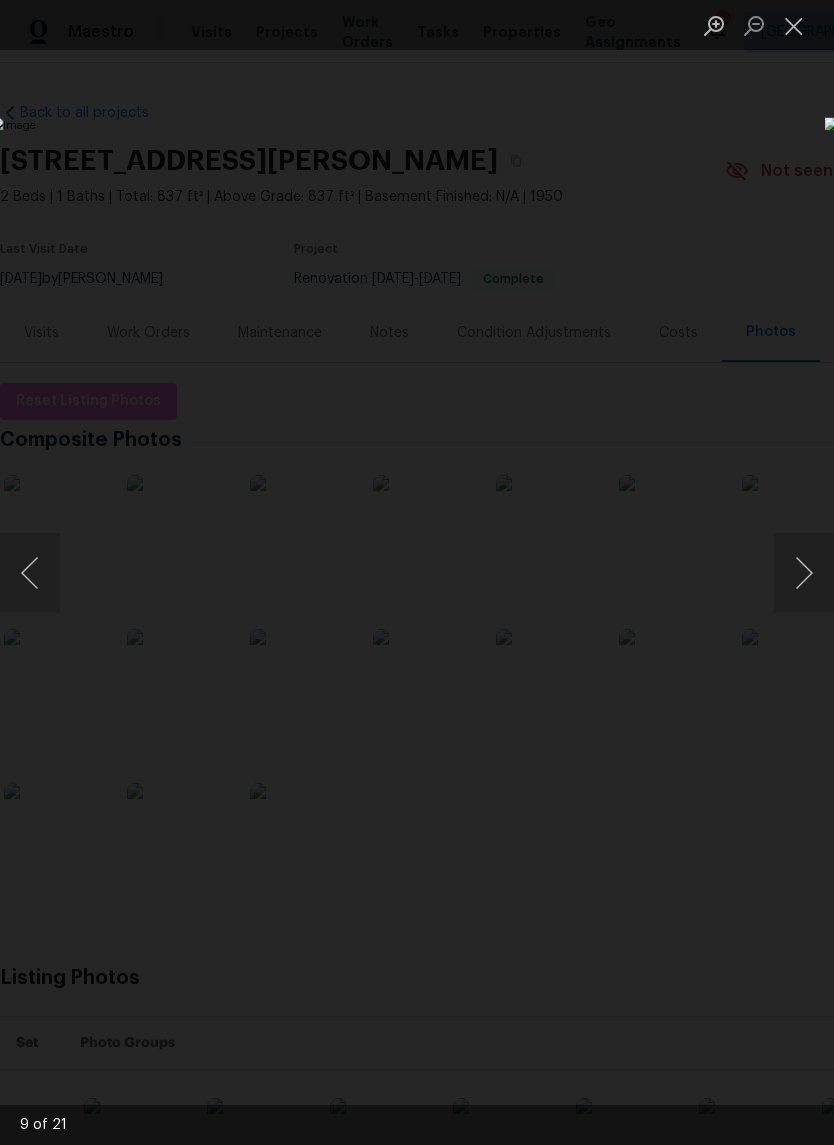 click at bounding box center [804, 573] 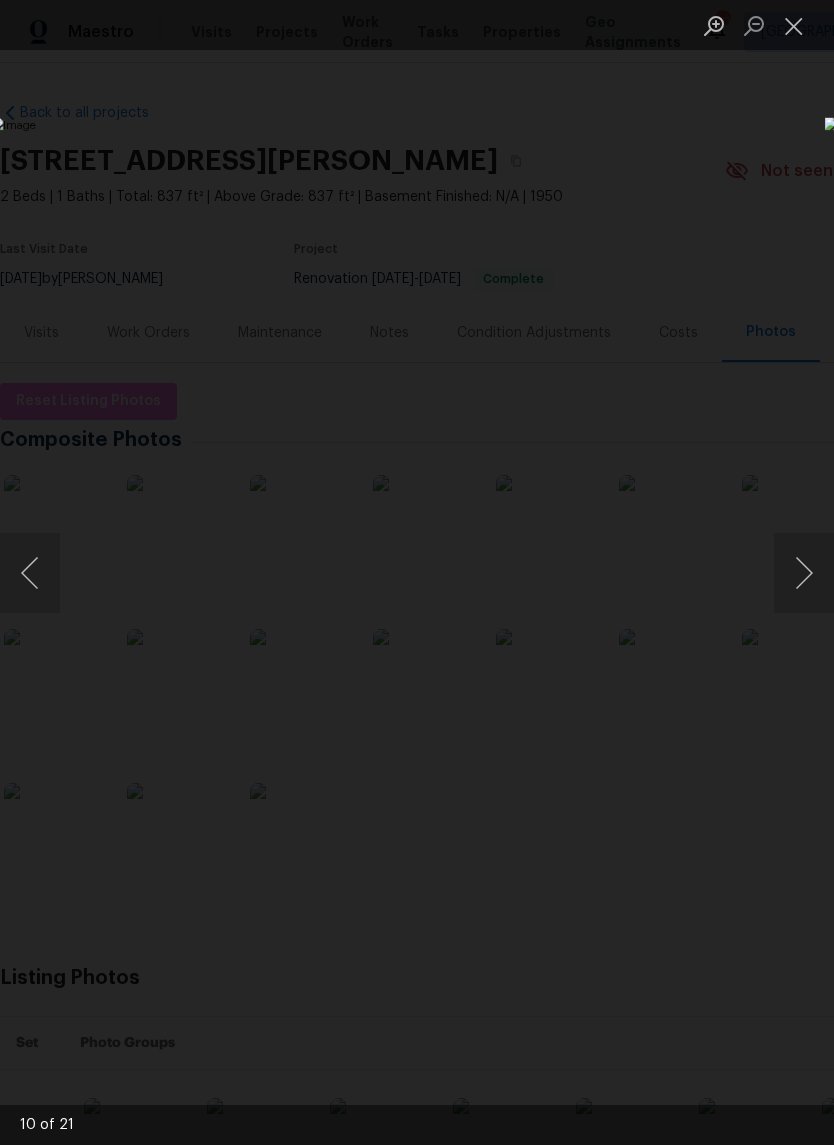 click at bounding box center (804, 573) 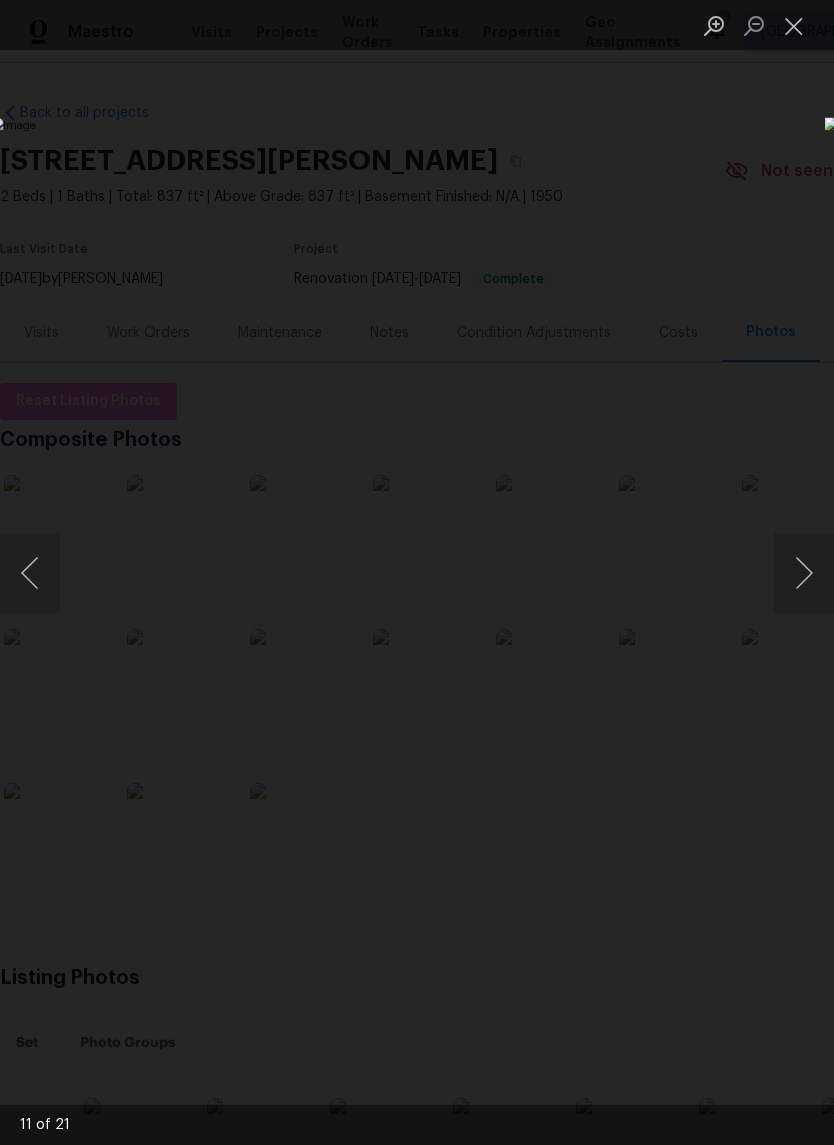 click at bounding box center [804, 573] 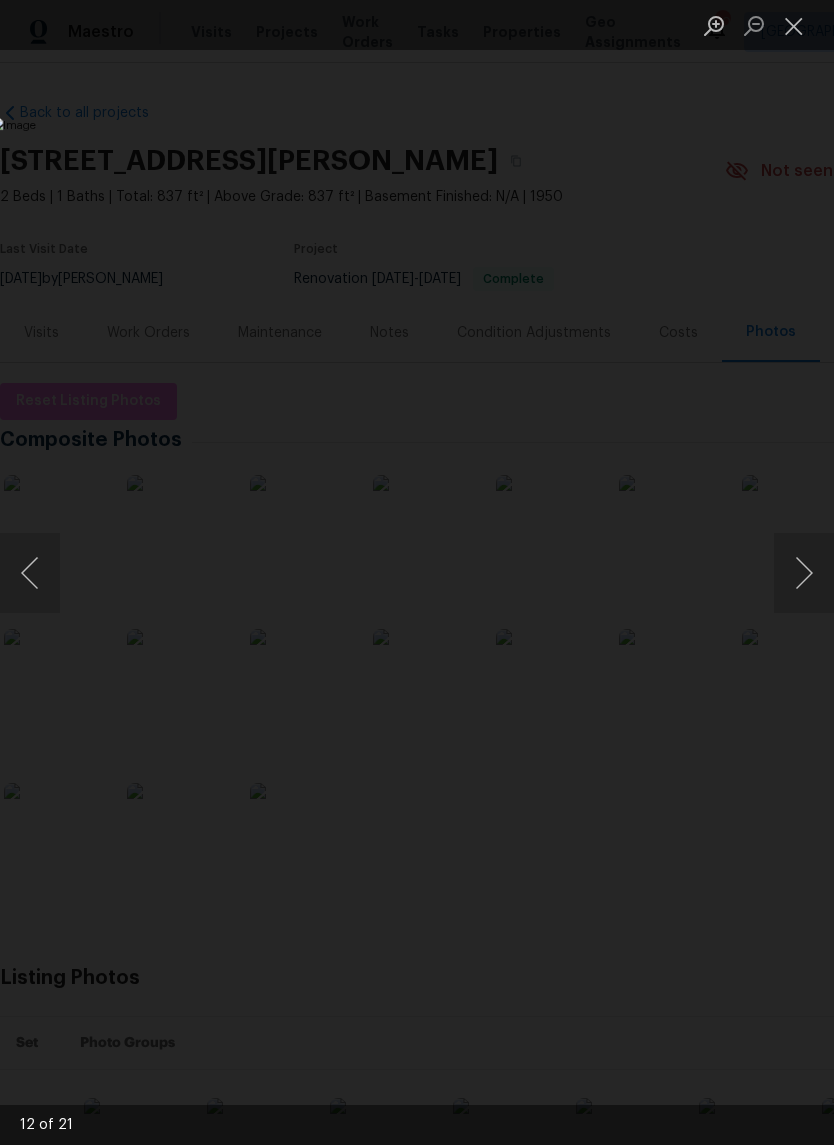 click at bounding box center [804, 573] 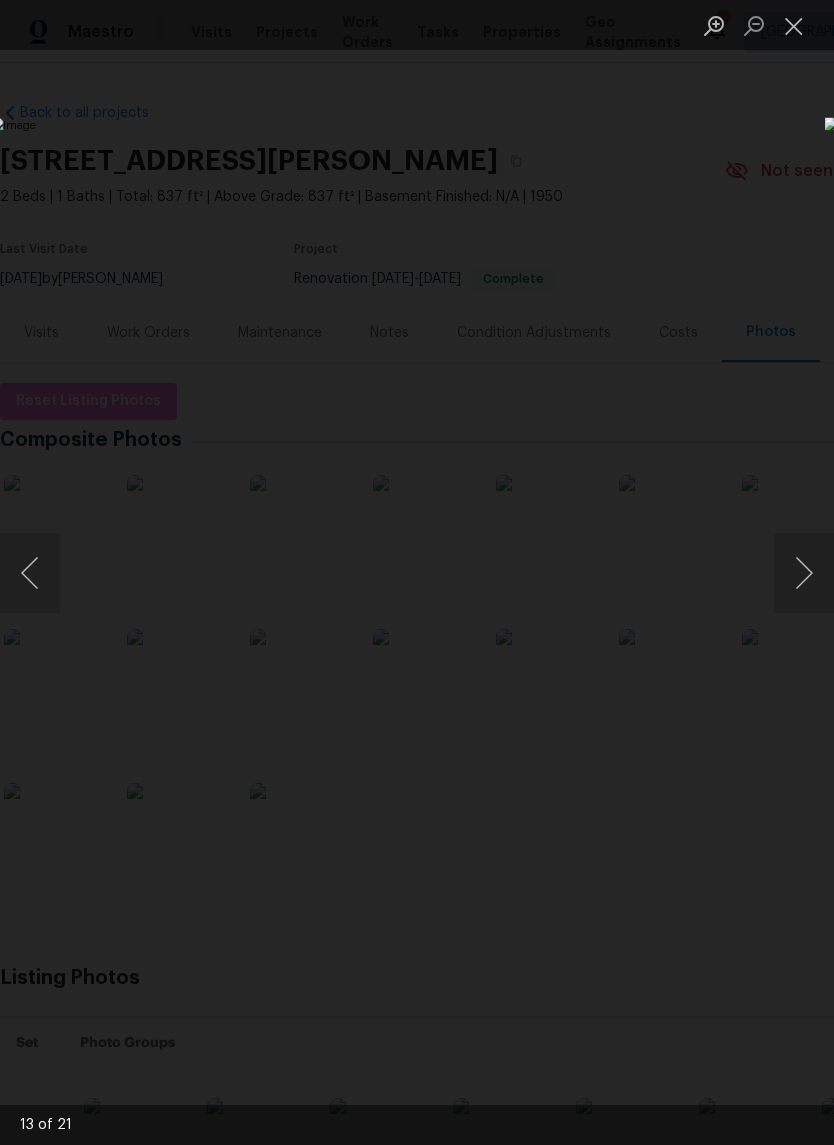 click at bounding box center [804, 573] 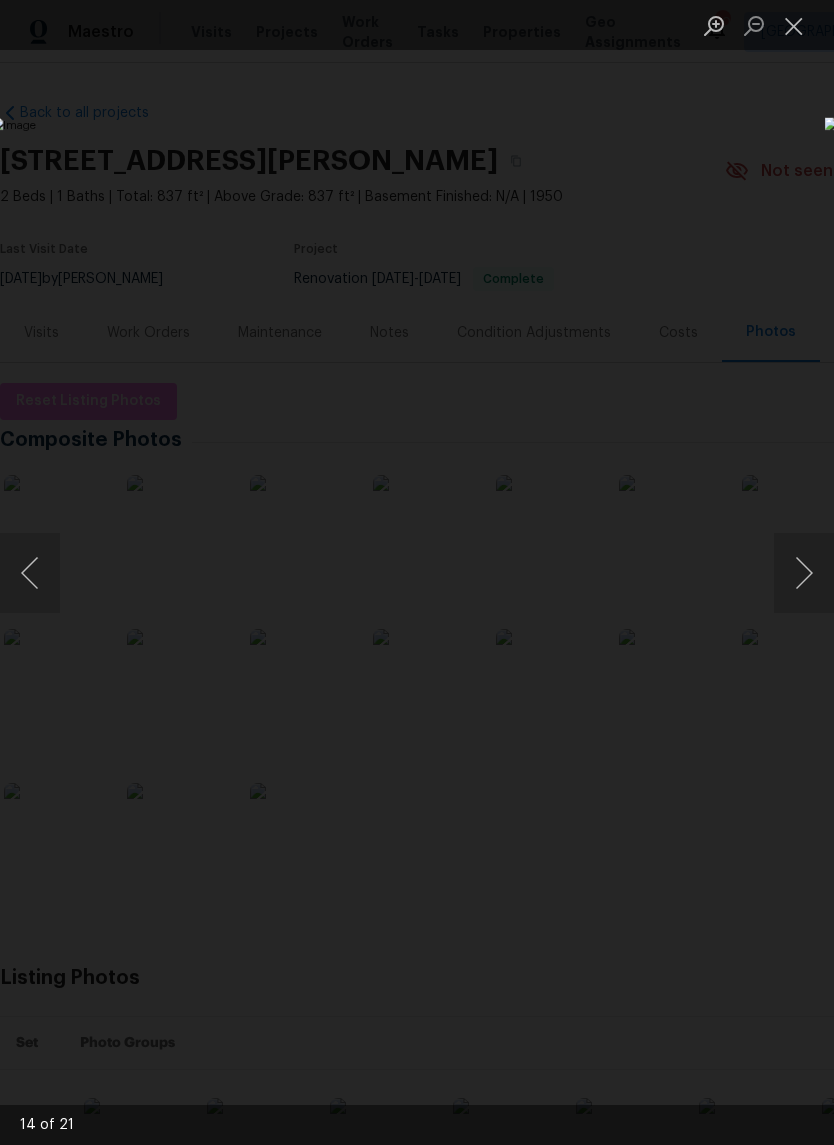 click at bounding box center (804, 573) 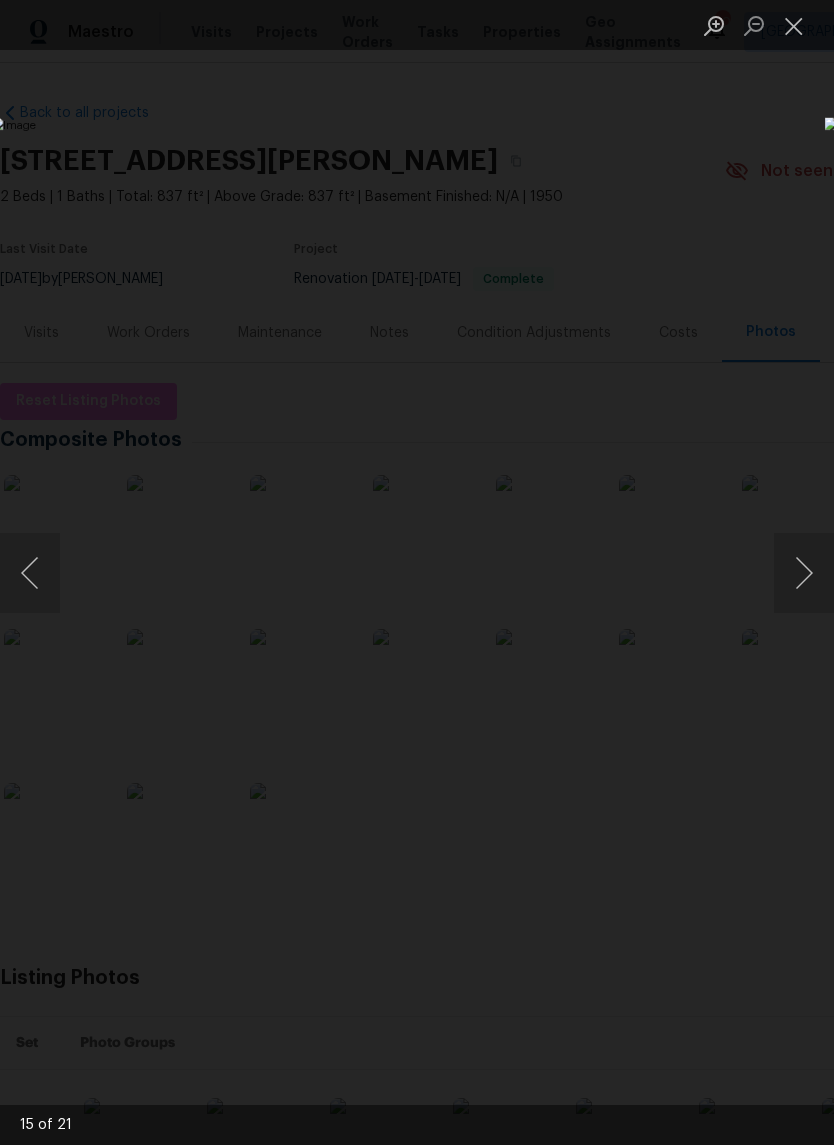 click at bounding box center (804, 573) 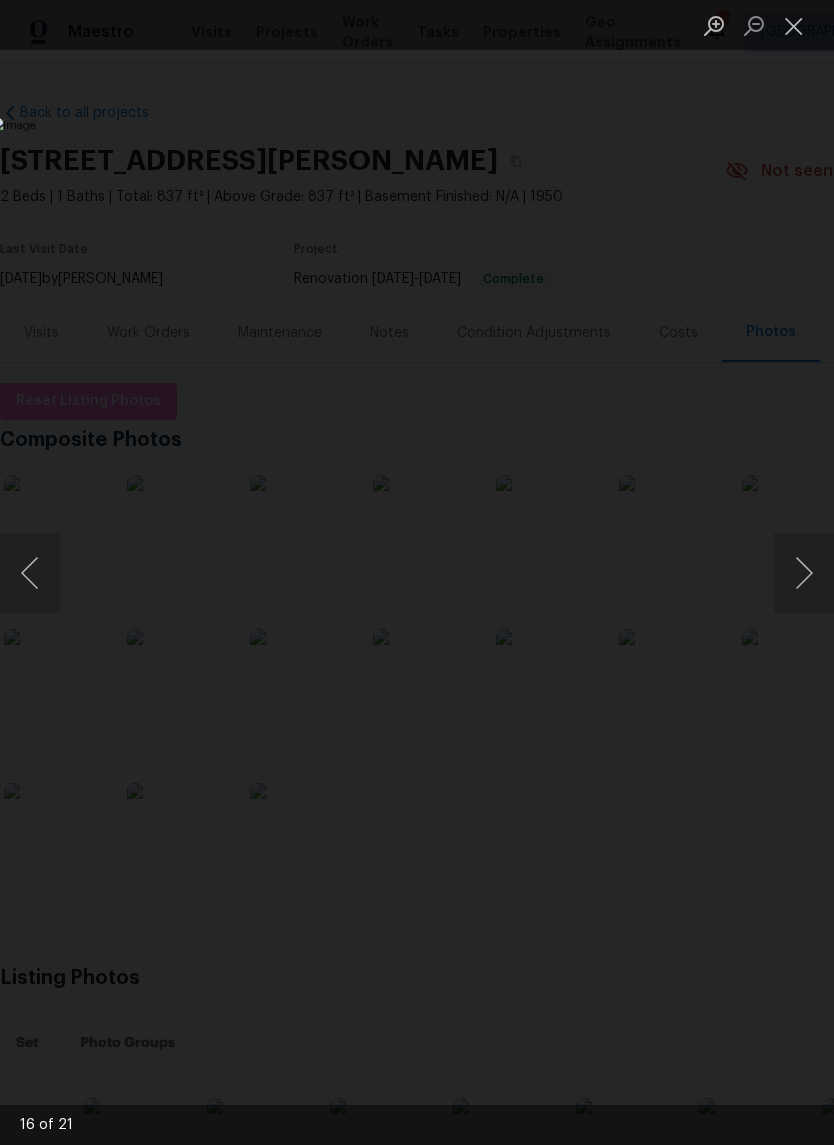 click at bounding box center [804, 573] 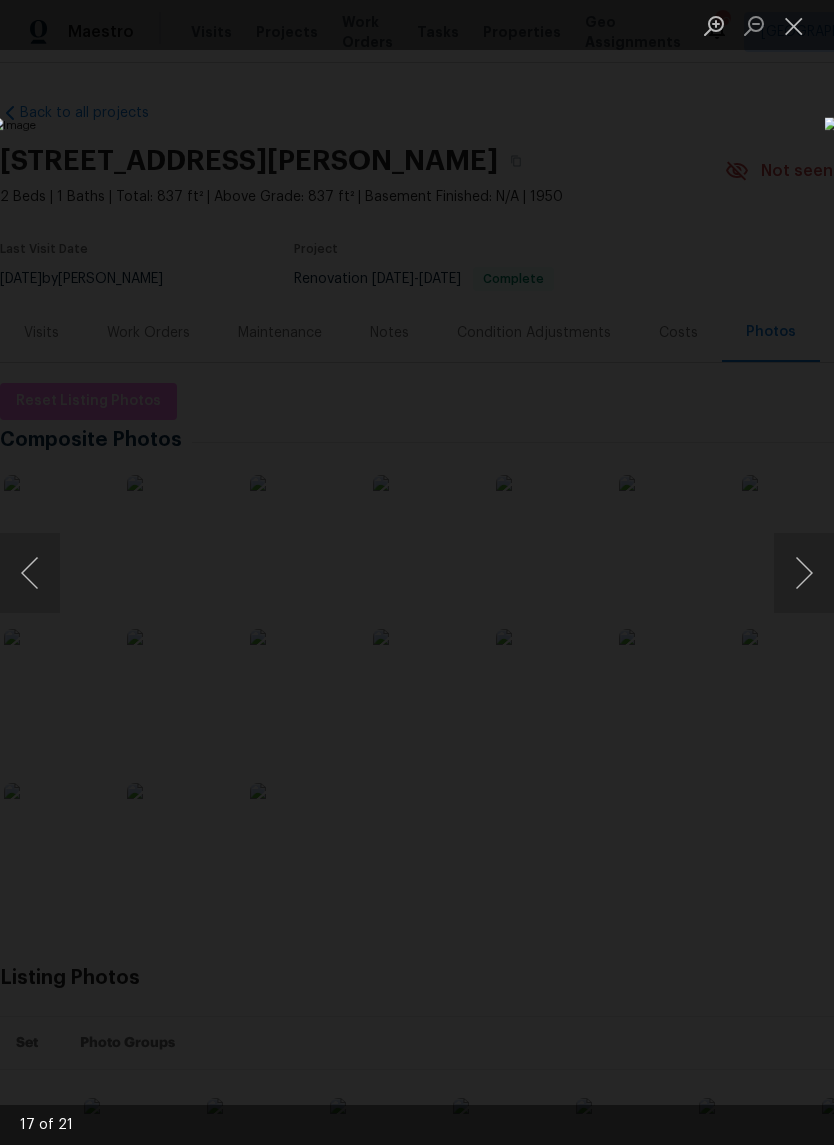 click at bounding box center (804, 573) 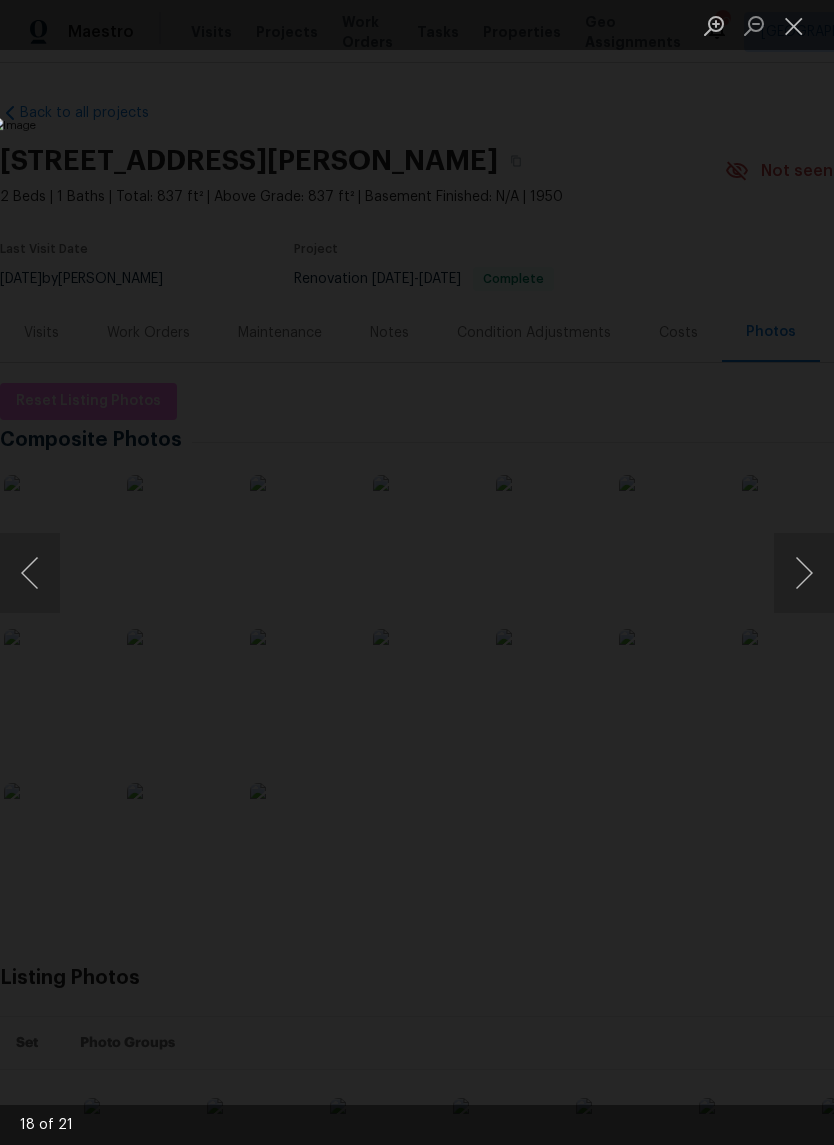 click at bounding box center (804, 573) 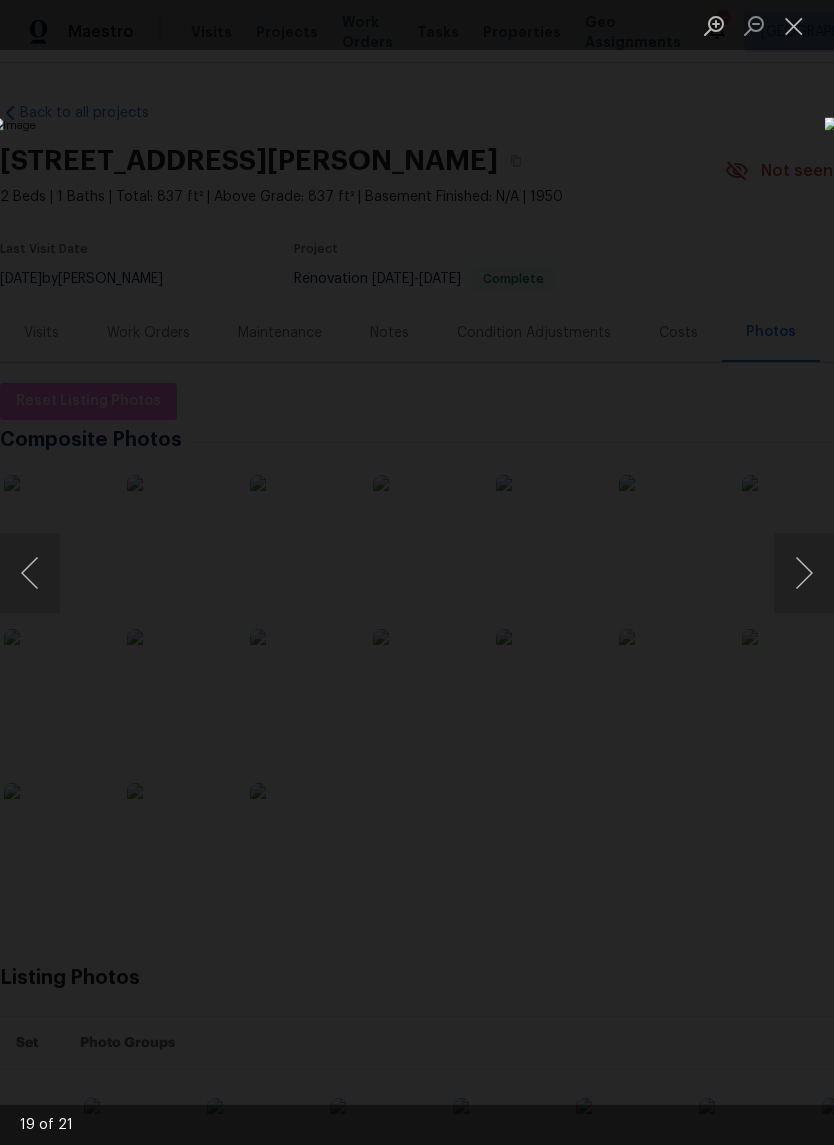click at bounding box center [804, 573] 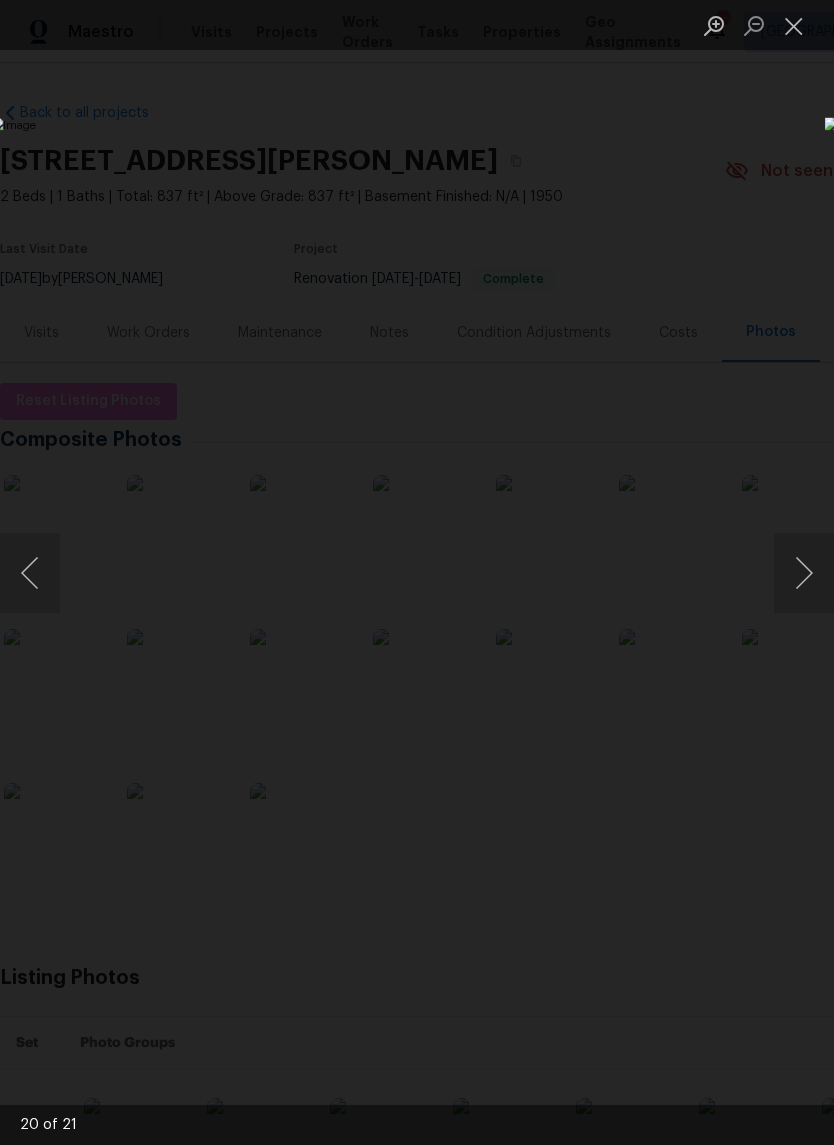 click at bounding box center (804, 573) 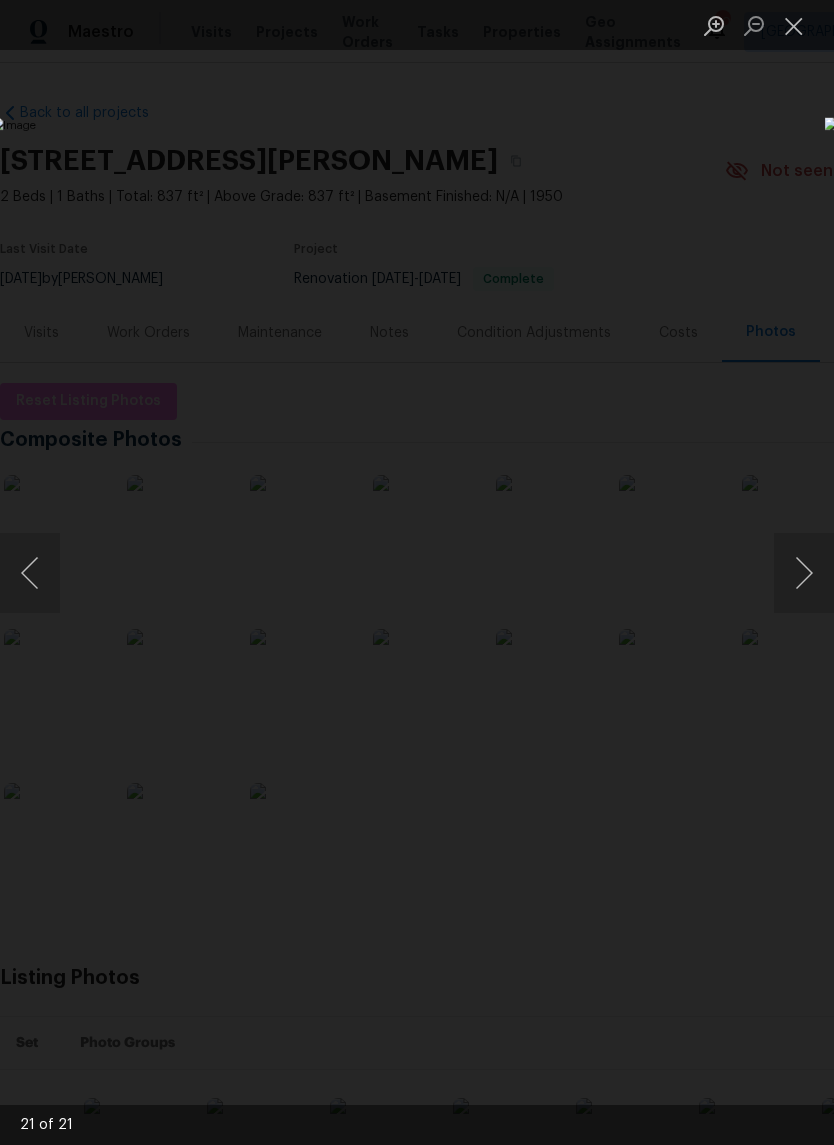 click at bounding box center (794, 25) 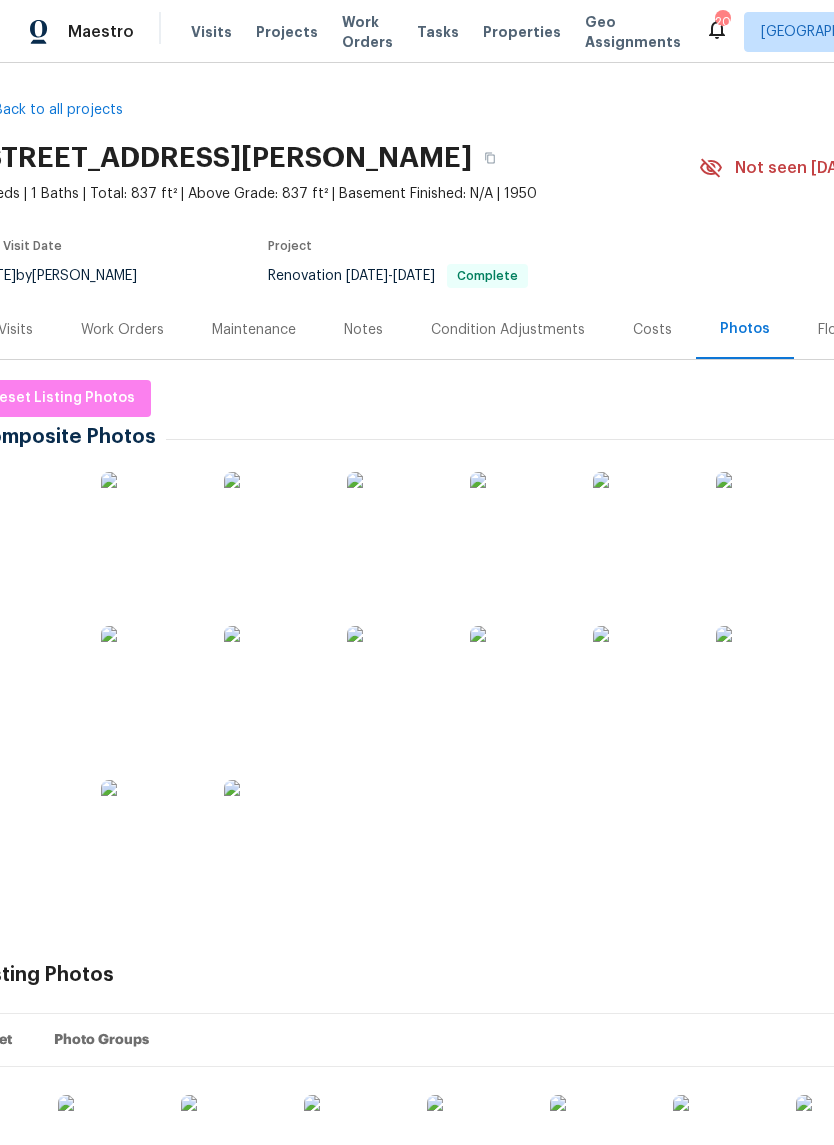 scroll, scrollTop: 3, scrollLeft: 27, axis: both 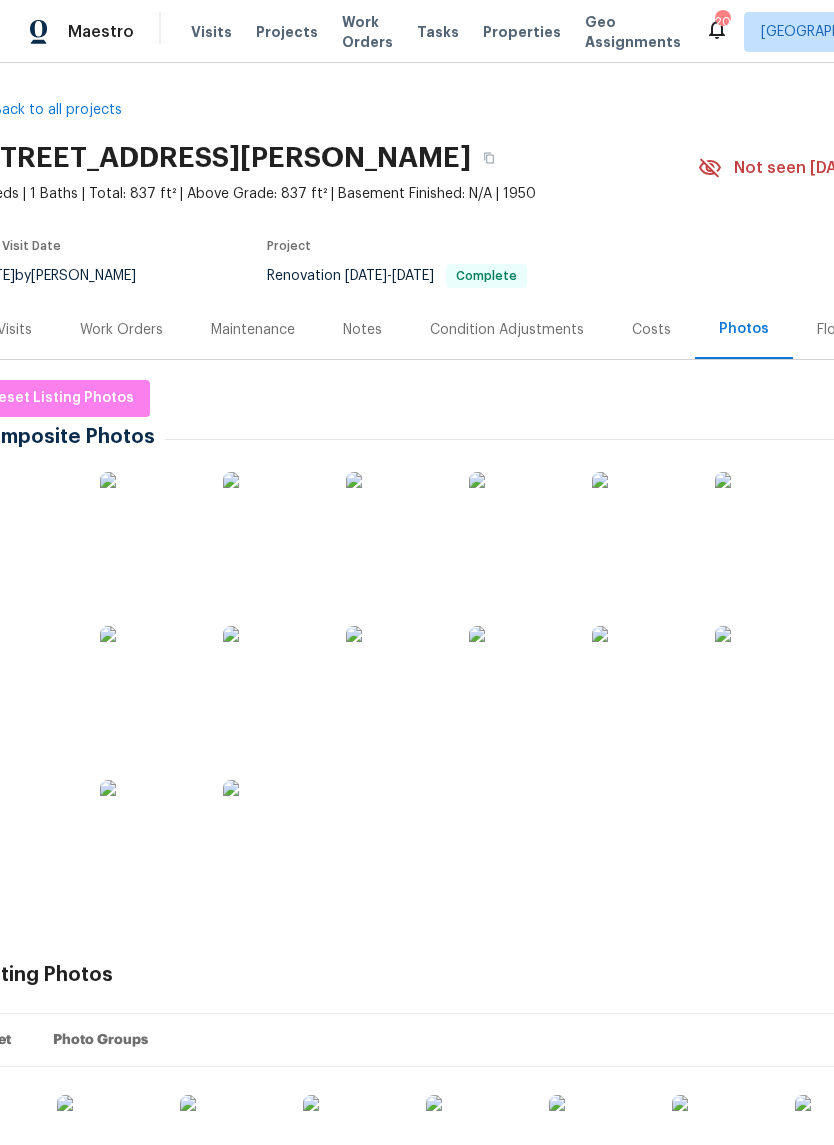 click on "Work Orders" at bounding box center (121, 330) 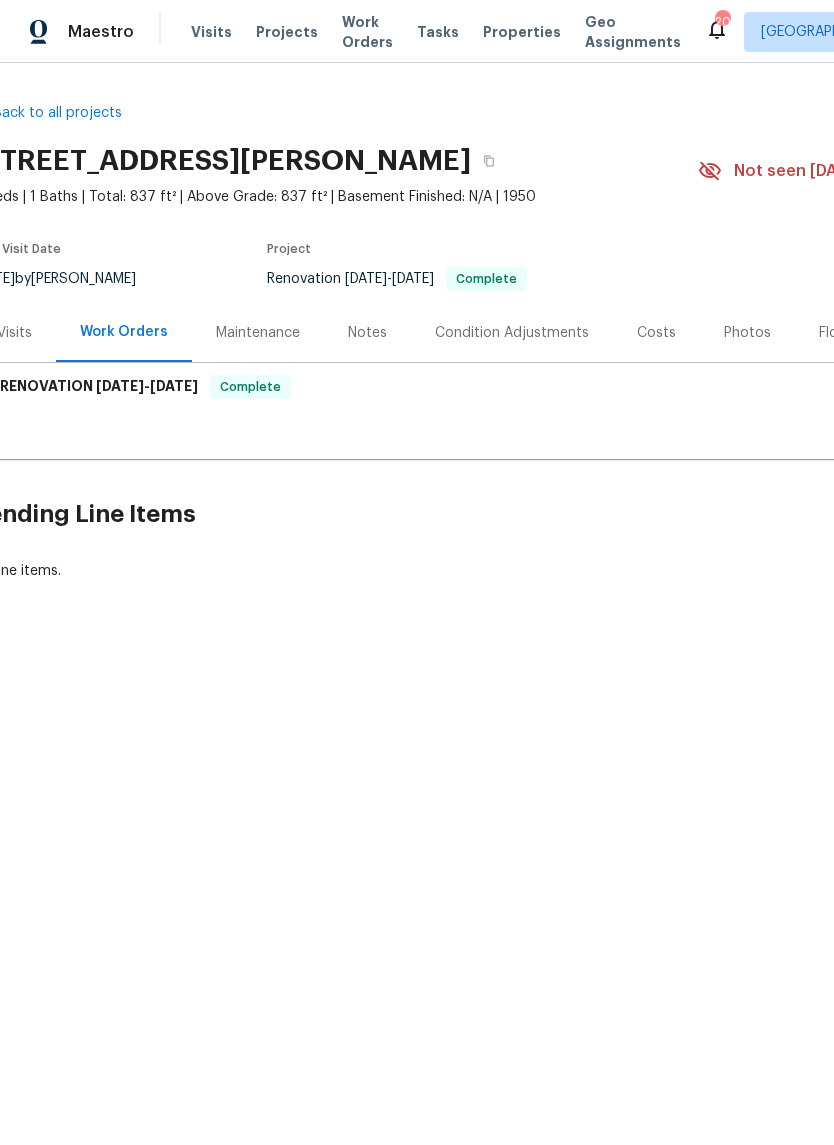 scroll, scrollTop: 0, scrollLeft: 27, axis: horizontal 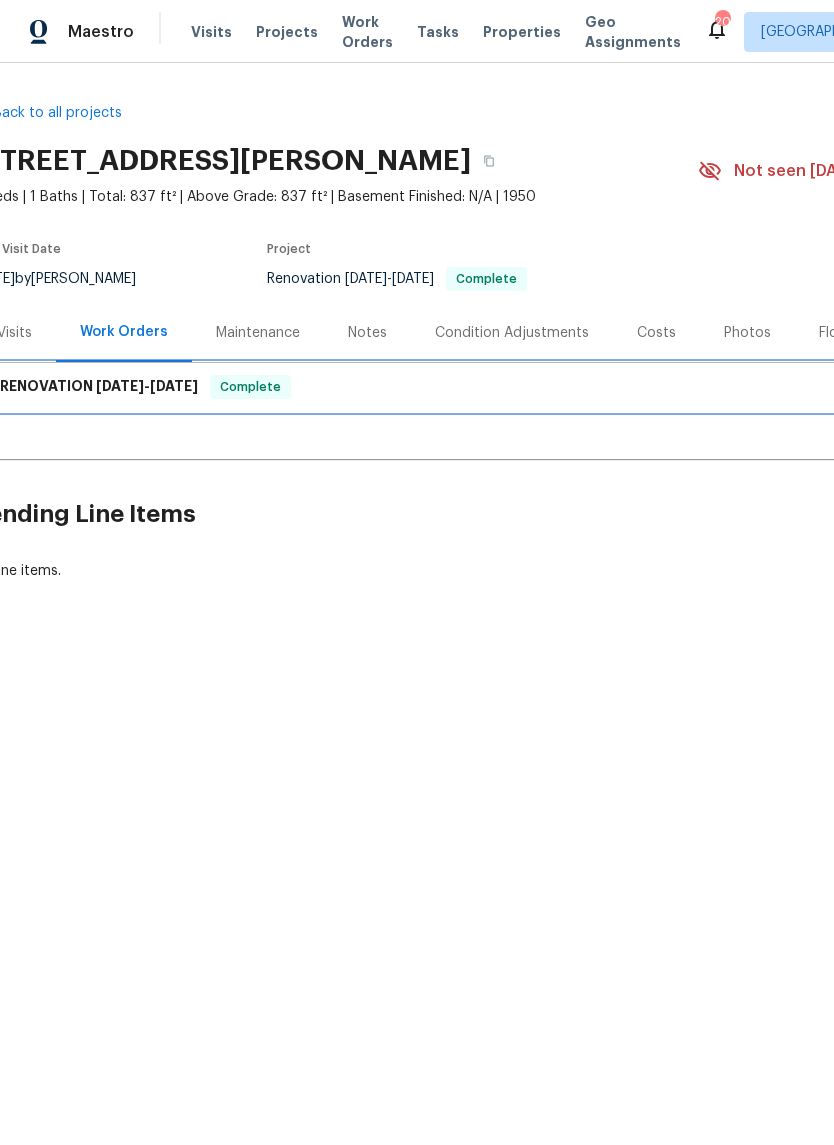 click on "5/26/25" at bounding box center (174, 386) 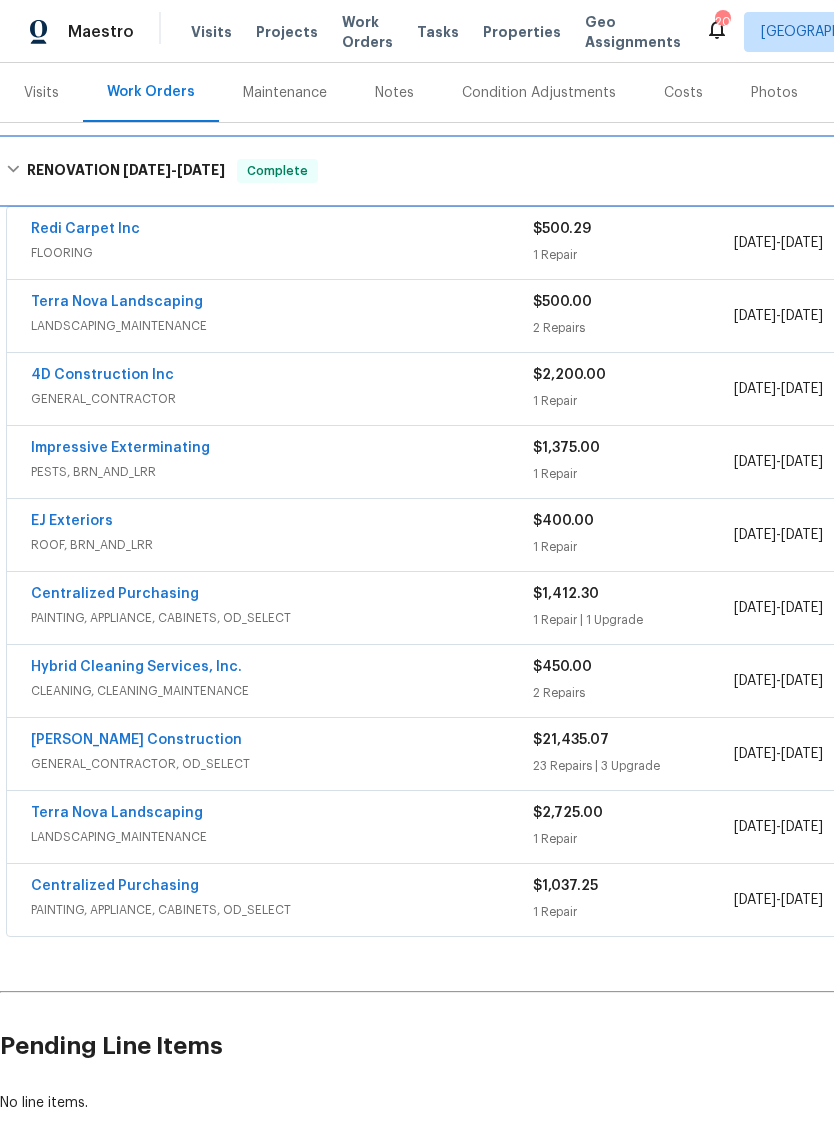 scroll, scrollTop: 241, scrollLeft: 0, axis: vertical 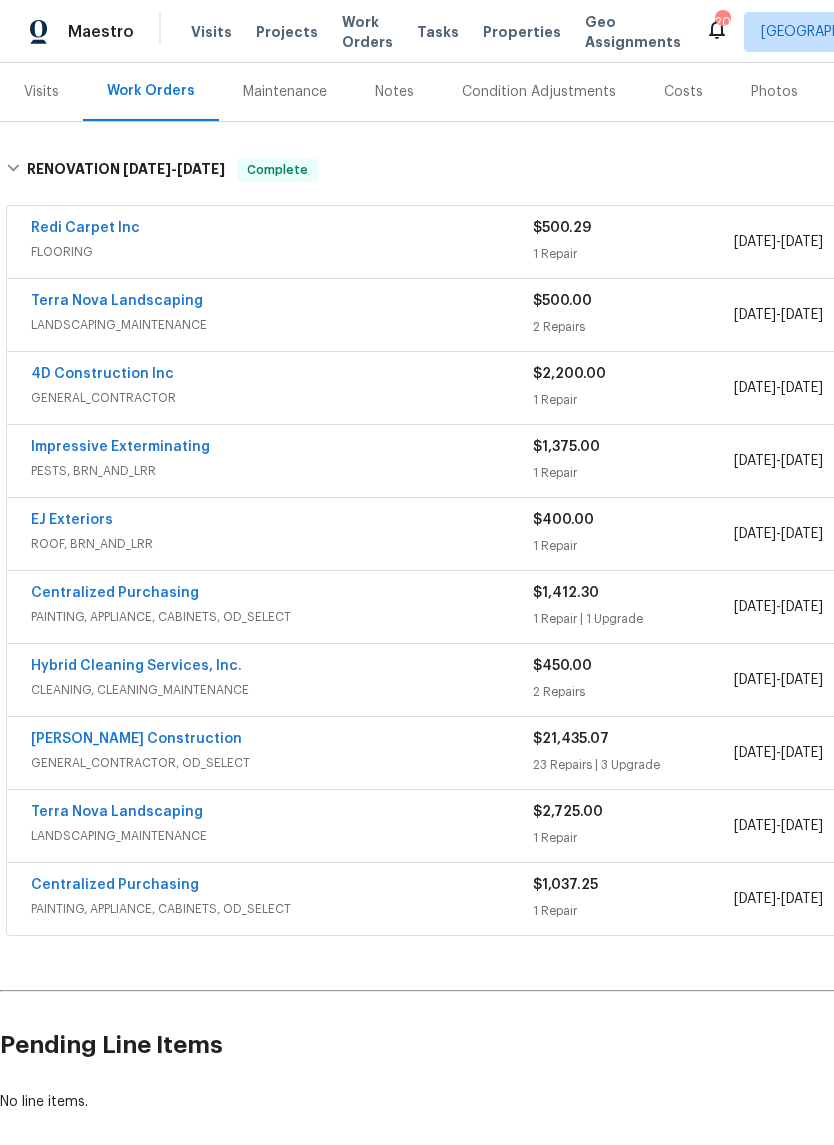 click on "Navarro Construction" at bounding box center (136, 739) 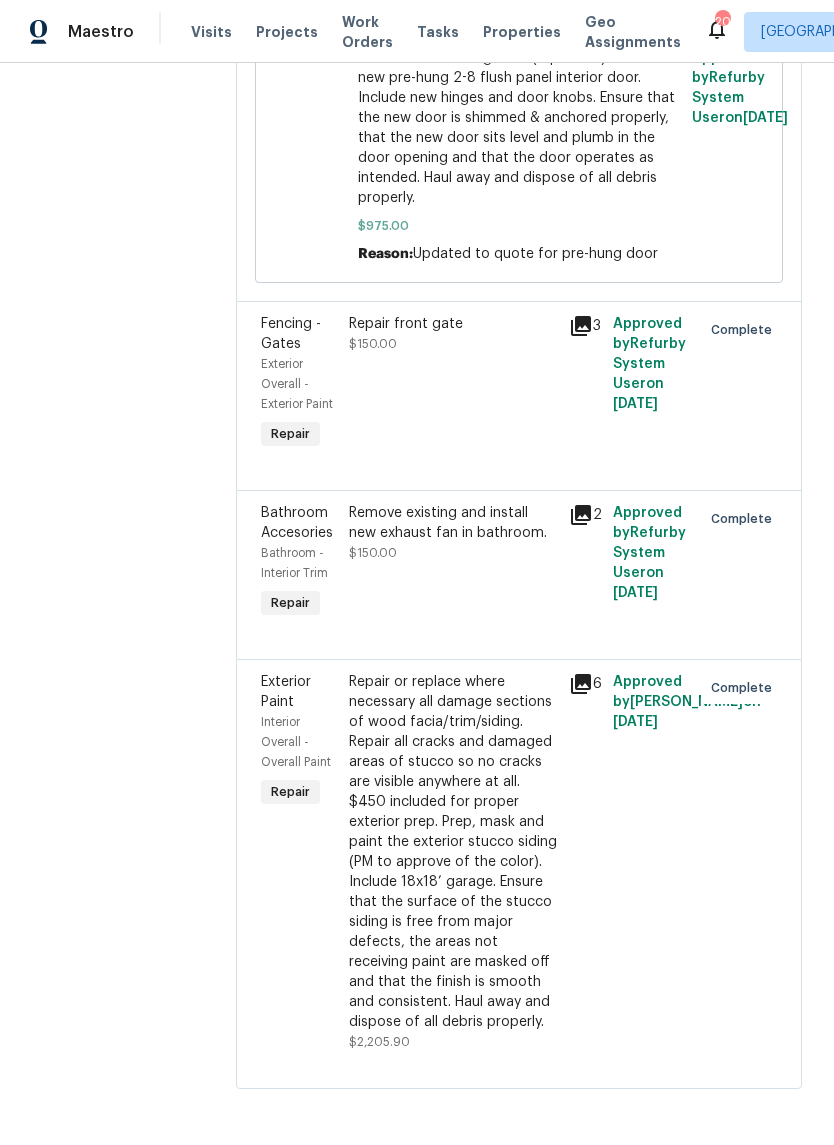 scroll, scrollTop: 9049, scrollLeft: 0, axis: vertical 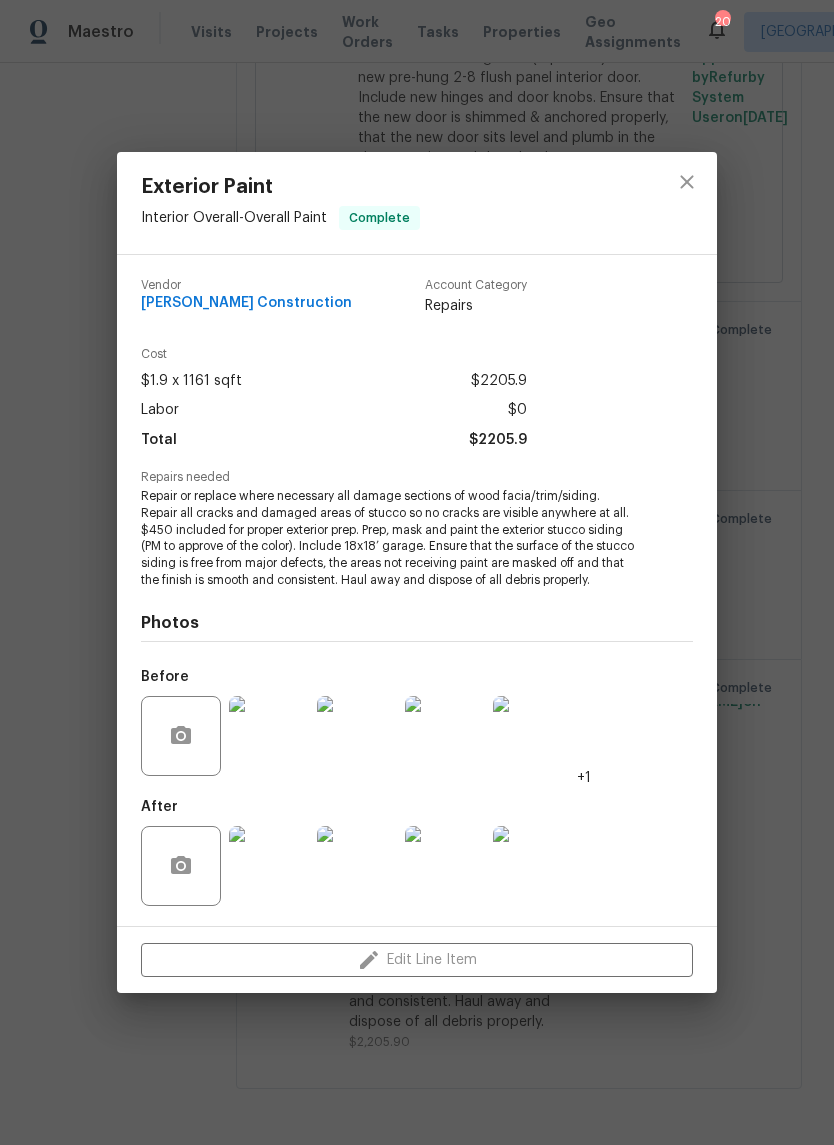 click at bounding box center (269, 736) 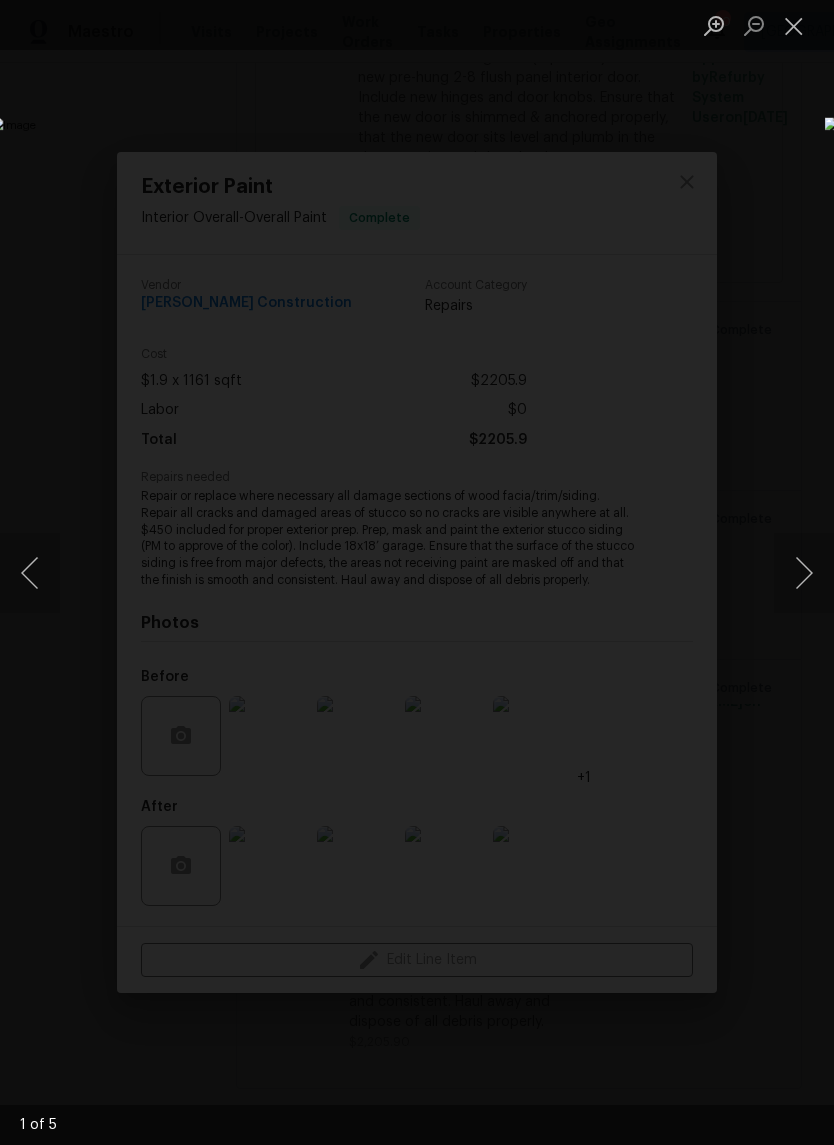 click at bounding box center (804, 573) 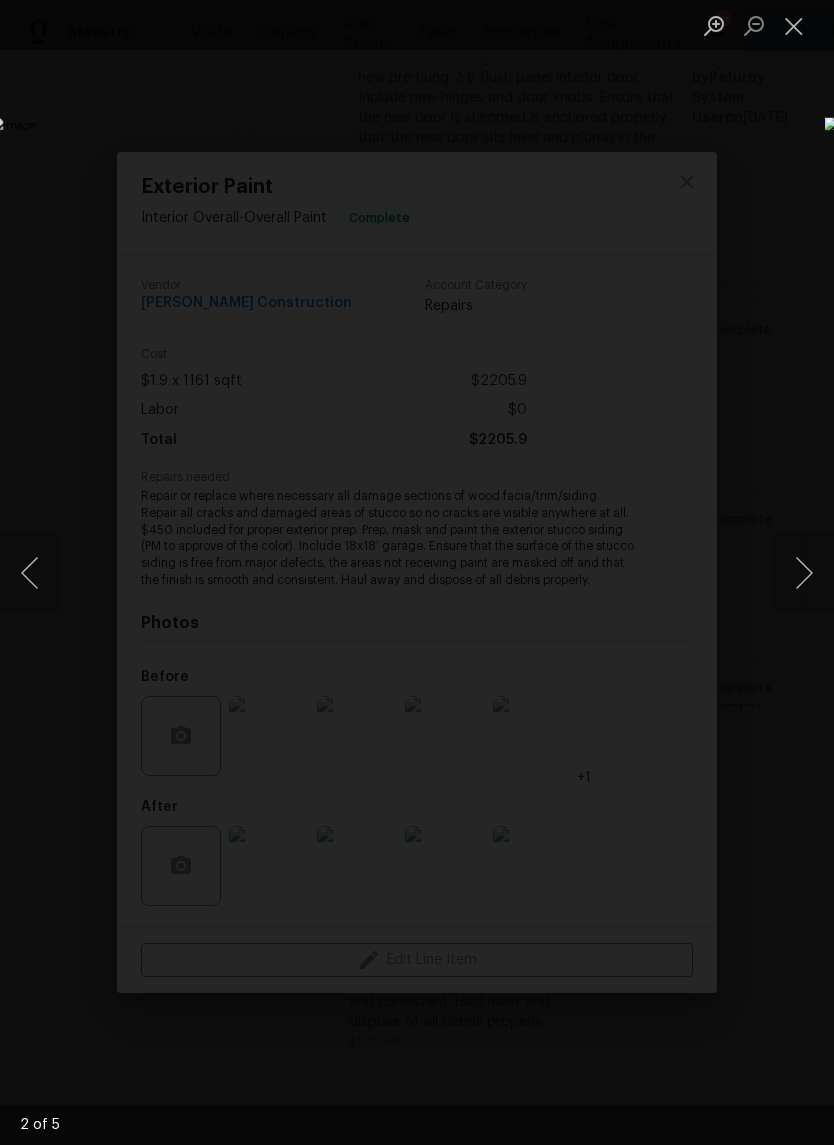 click at bounding box center [804, 573] 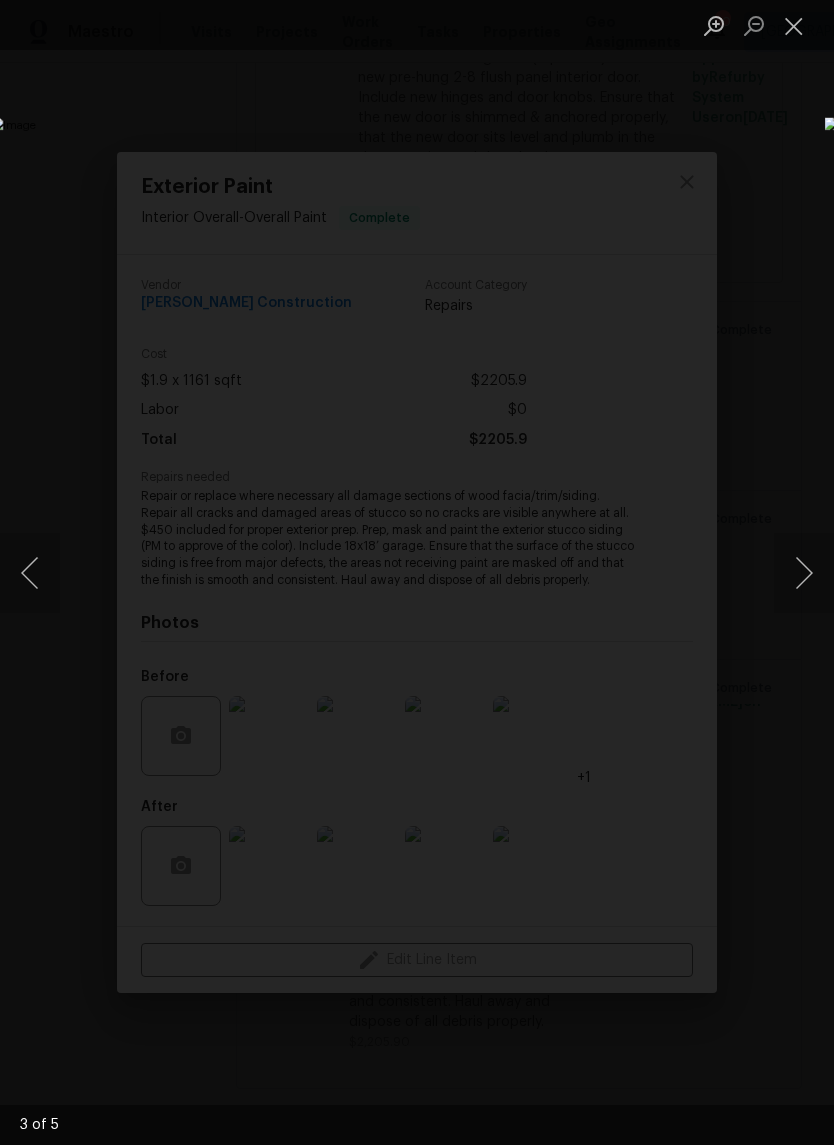 click at bounding box center (804, 573) 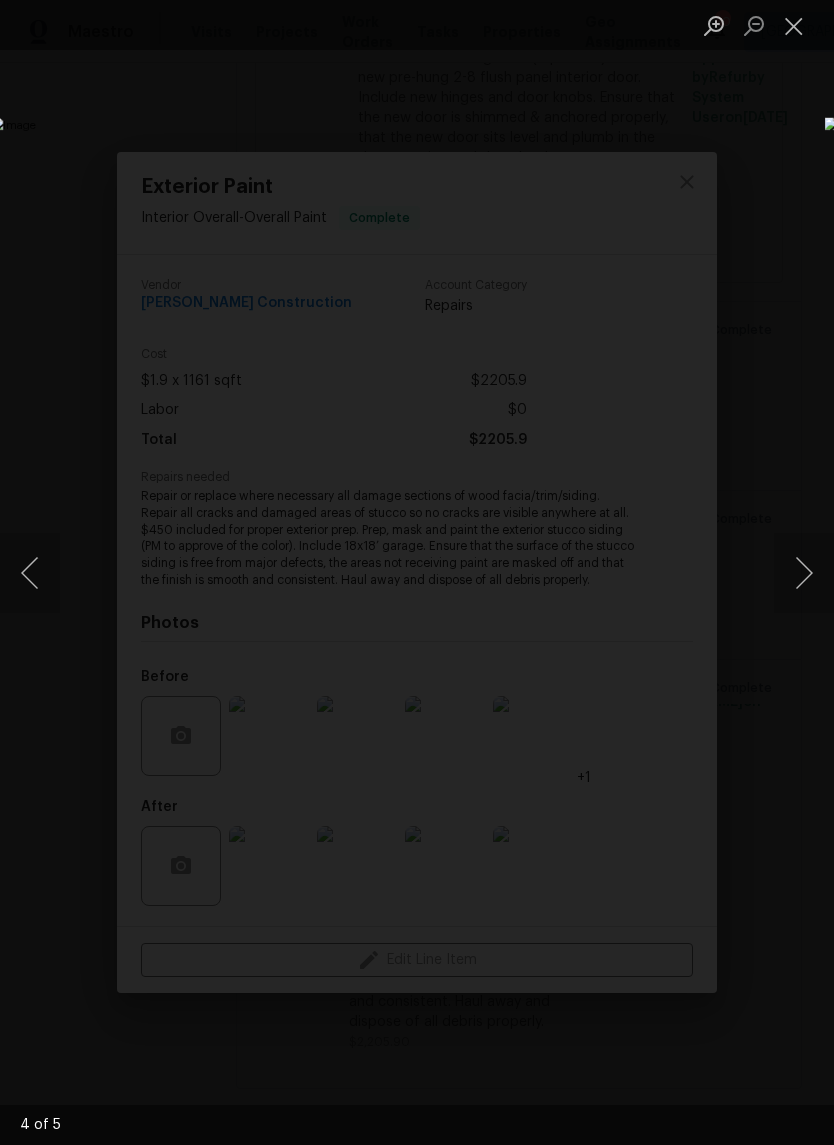 click at bounding box center [804, 573] 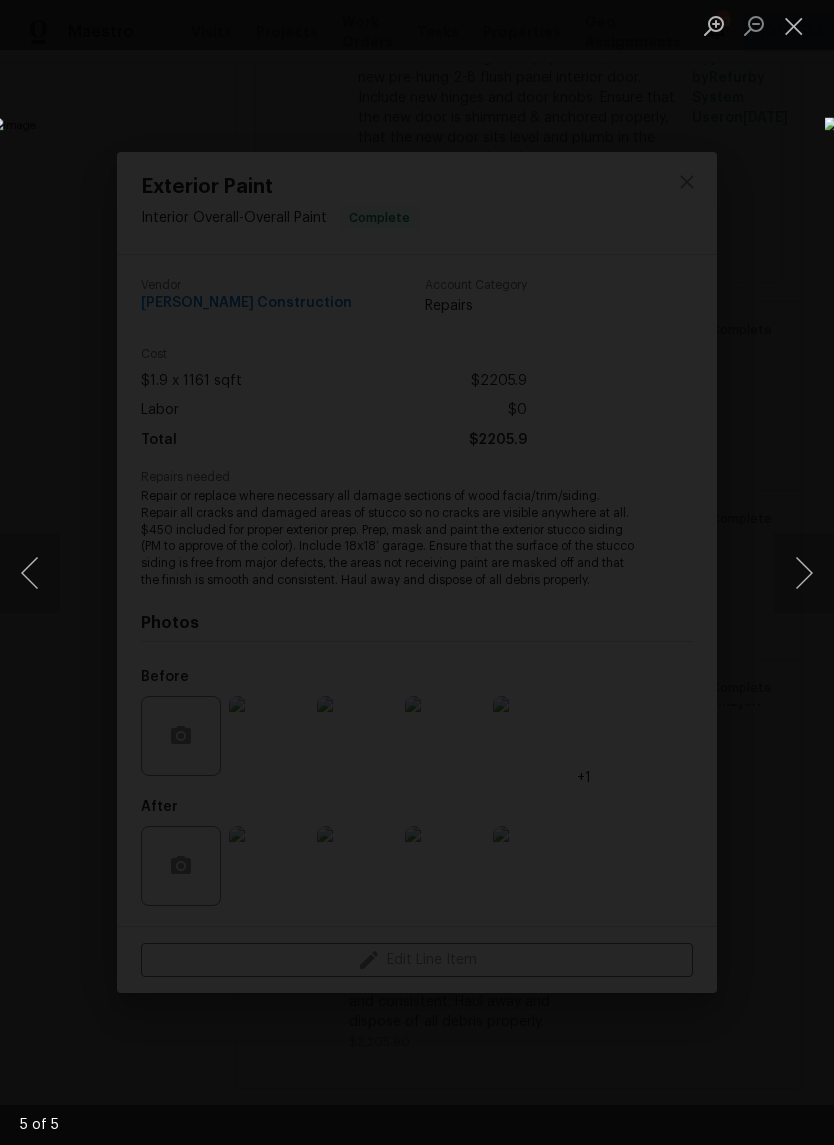 click at bounding box center [804, 573] 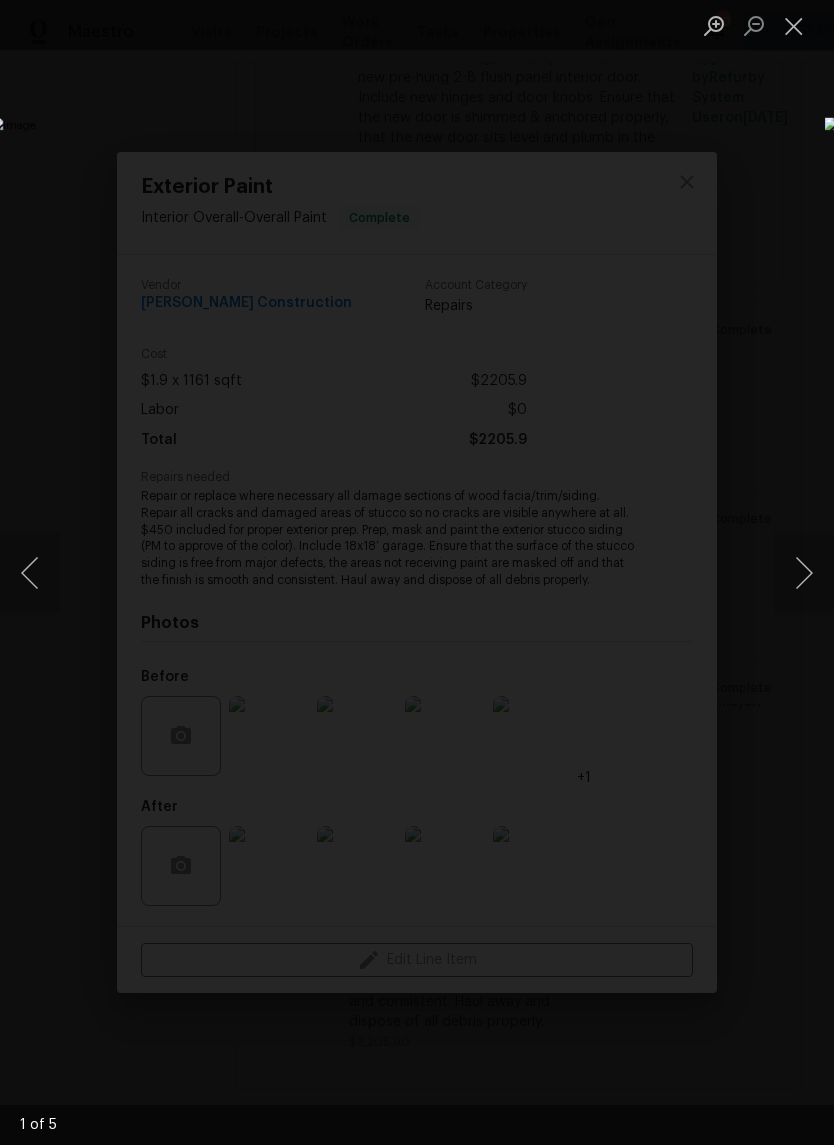 click at bounding box center (804, 573) 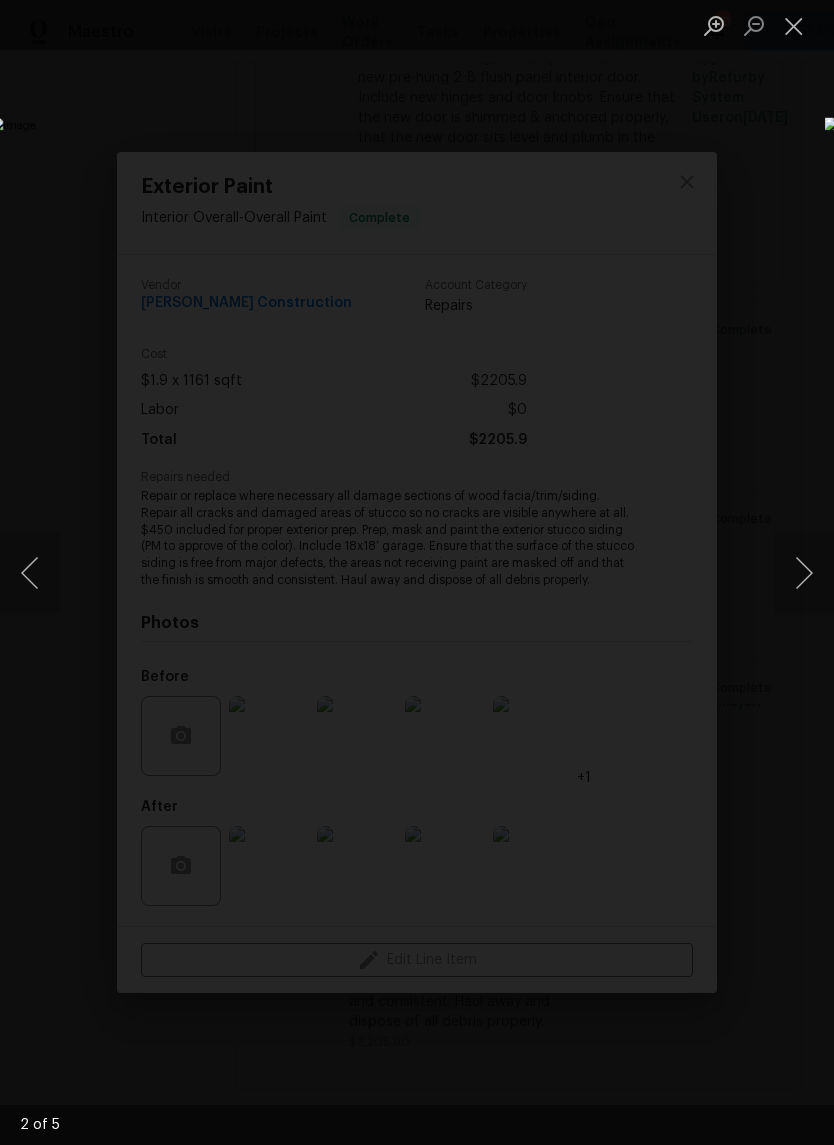 click at bounding box center [804, 573] 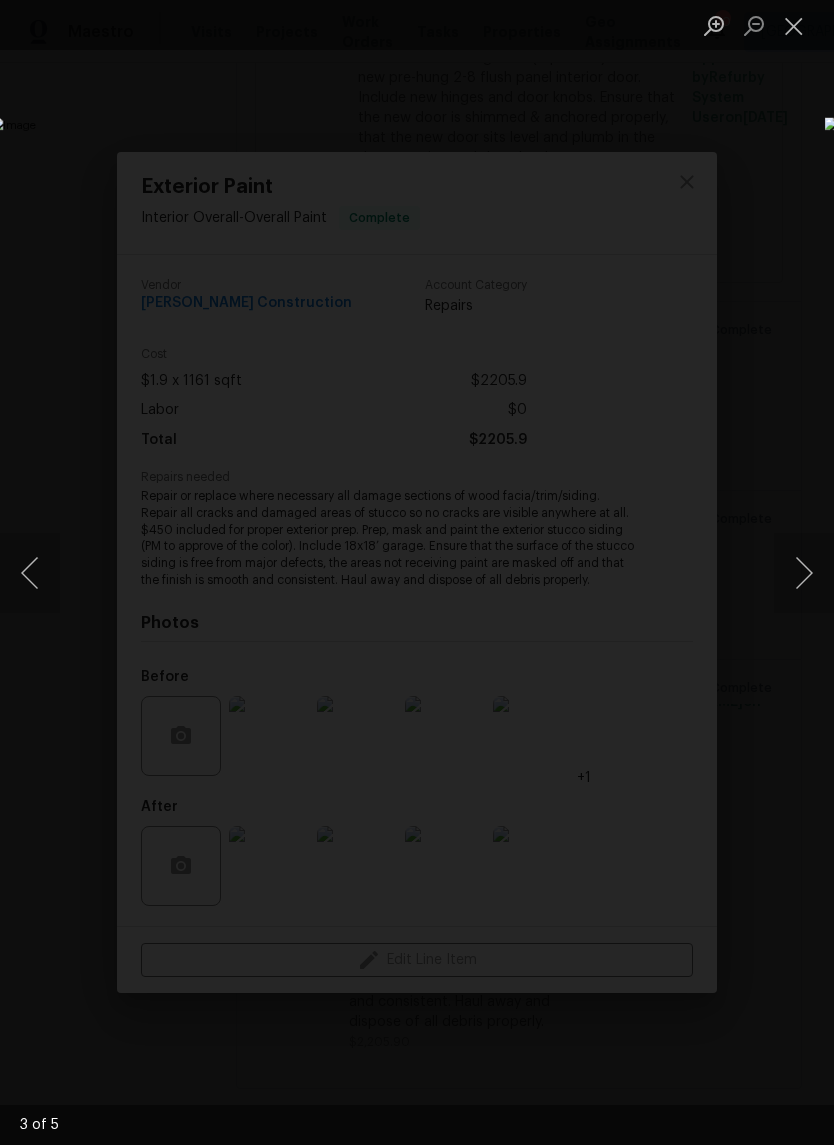 click at bounding box center [804, 573] 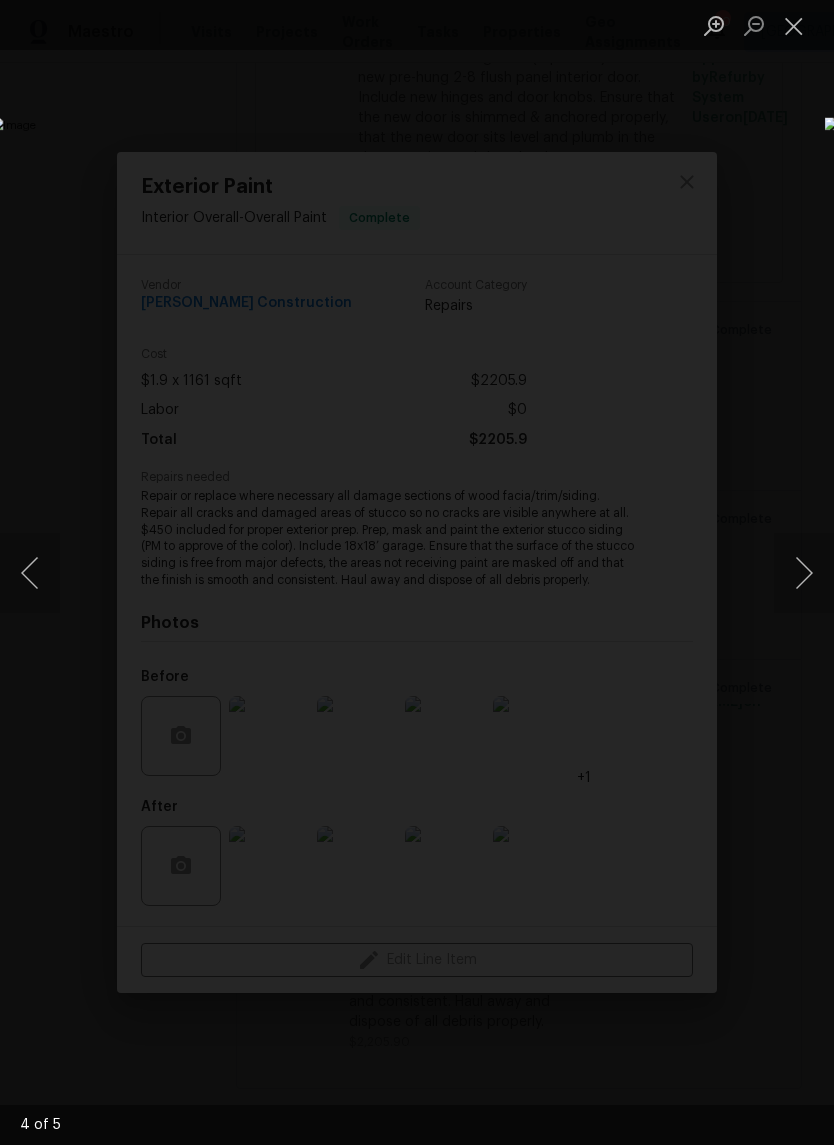 click at bounding box center (804, 573) 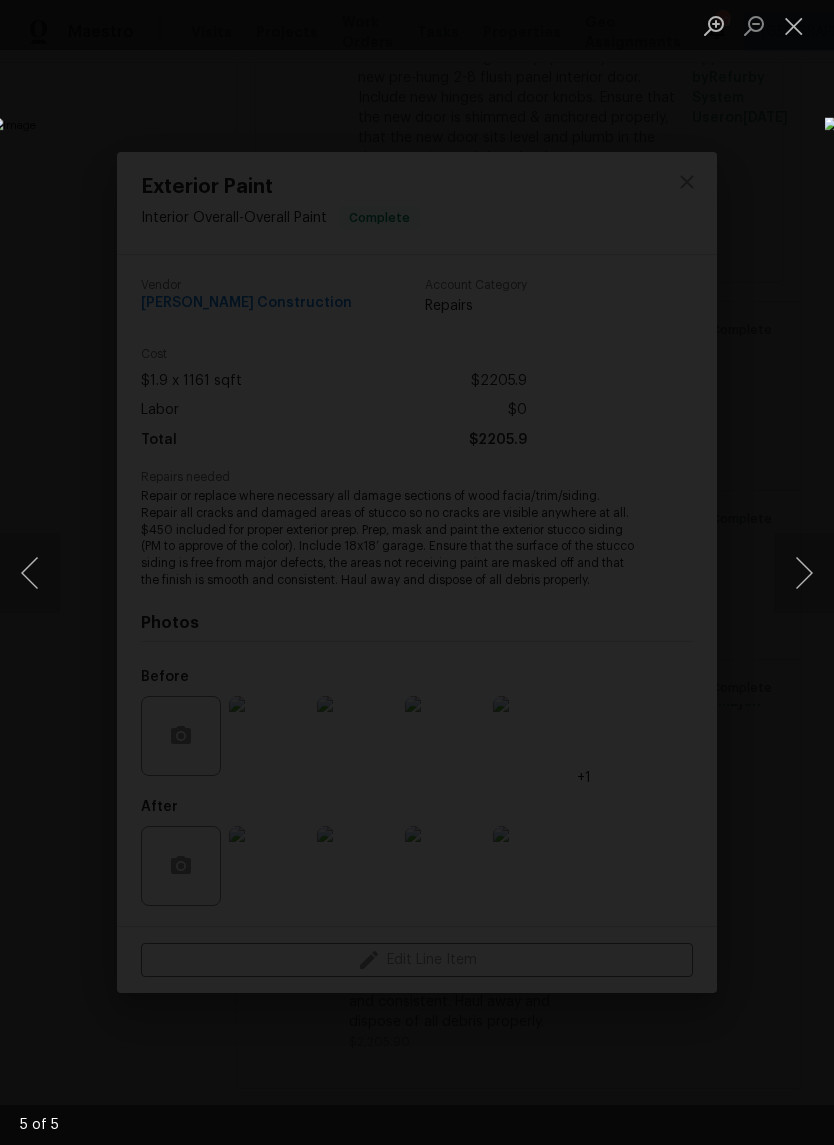 click at bounding box center [804, 573] 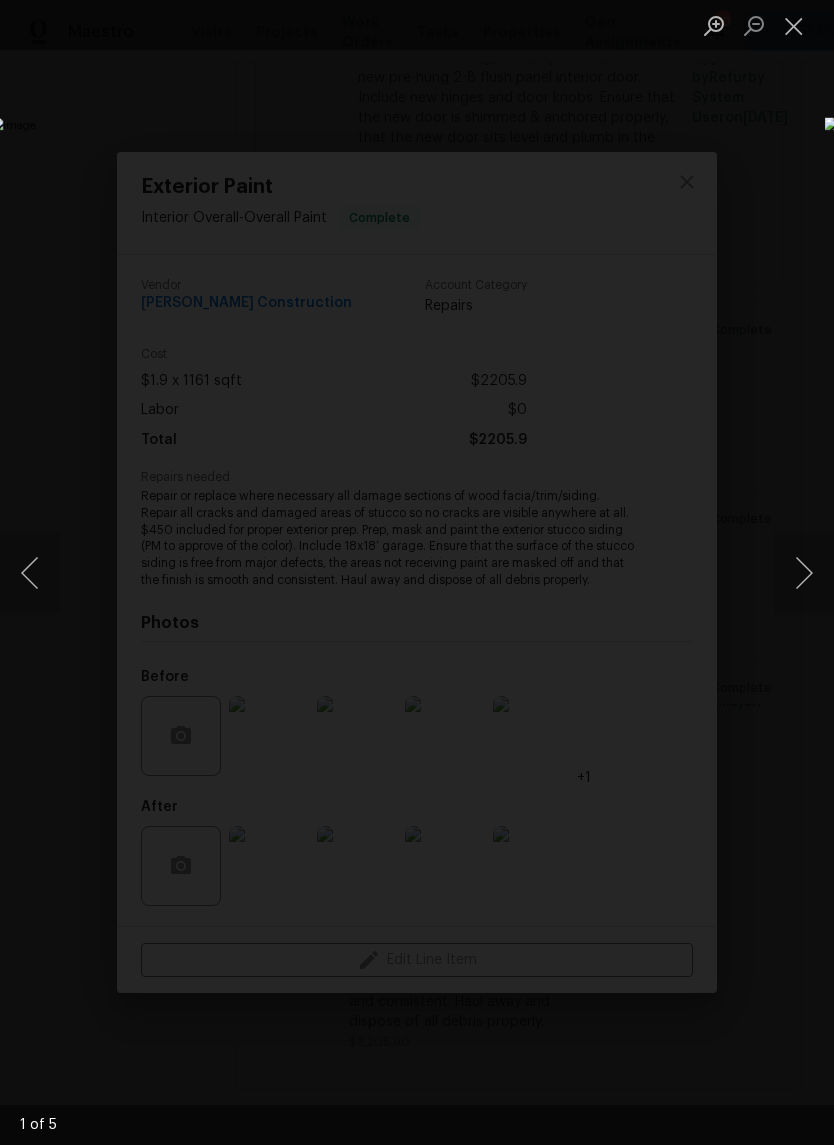 click at bounding box center [804, 573] 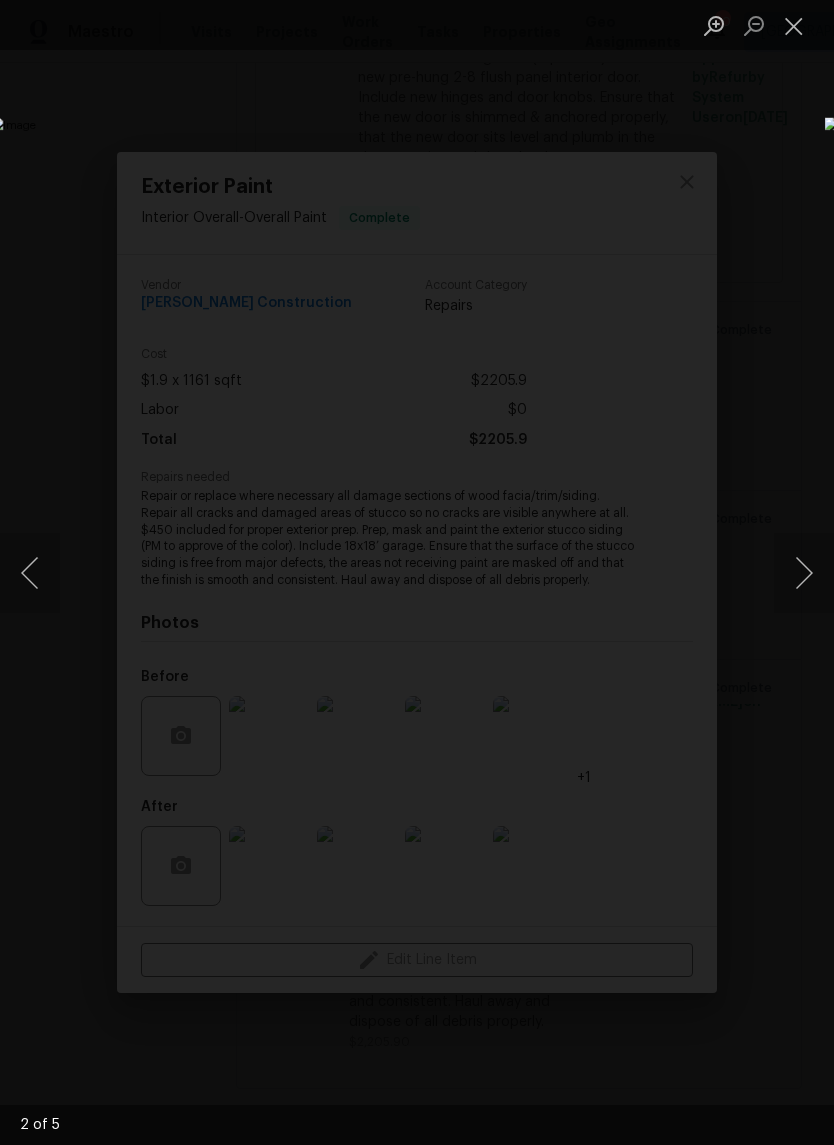 click at bounding box center [804, 573] 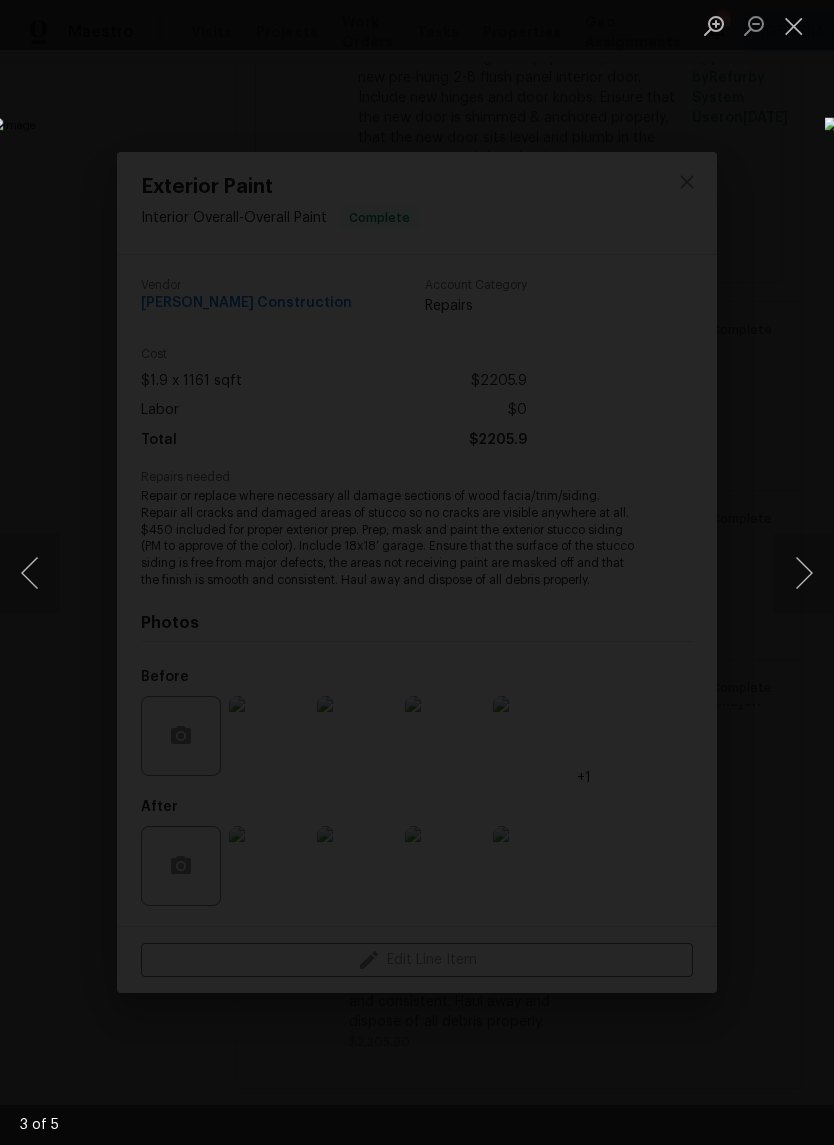 click at bounding box center (804, 573) 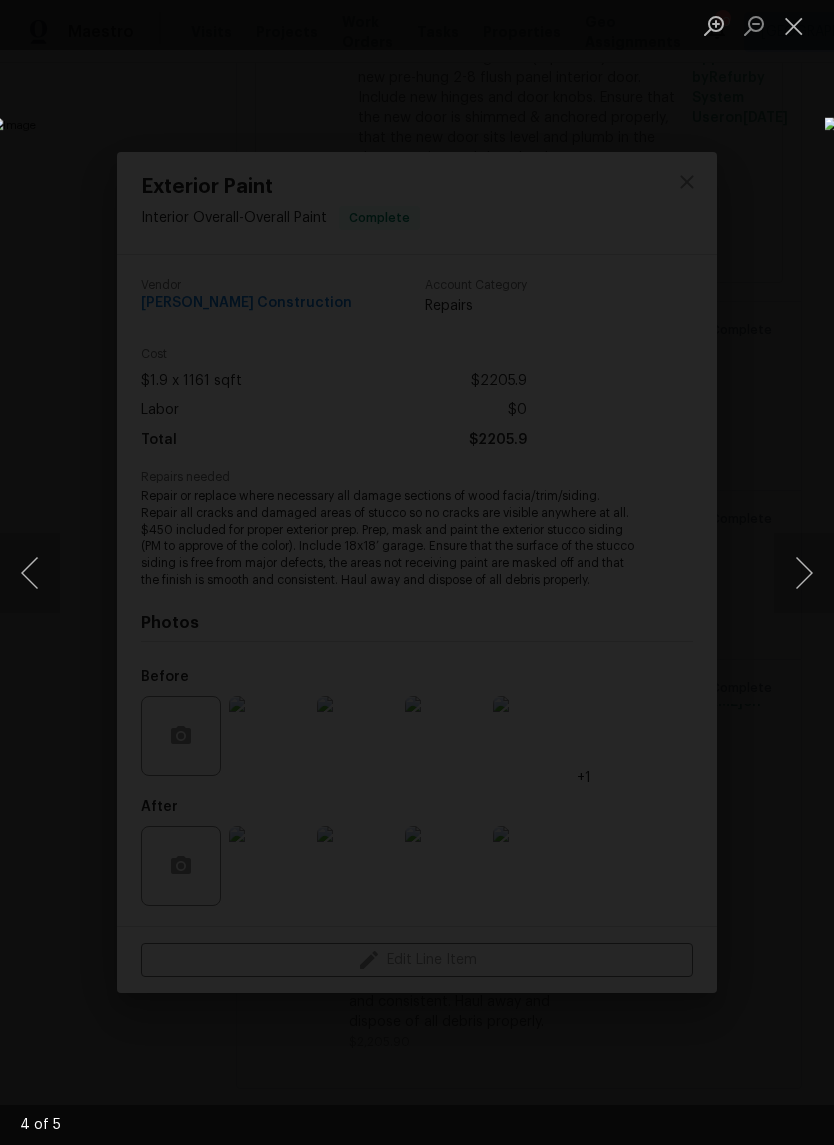 click at bounding box center [804, 573] 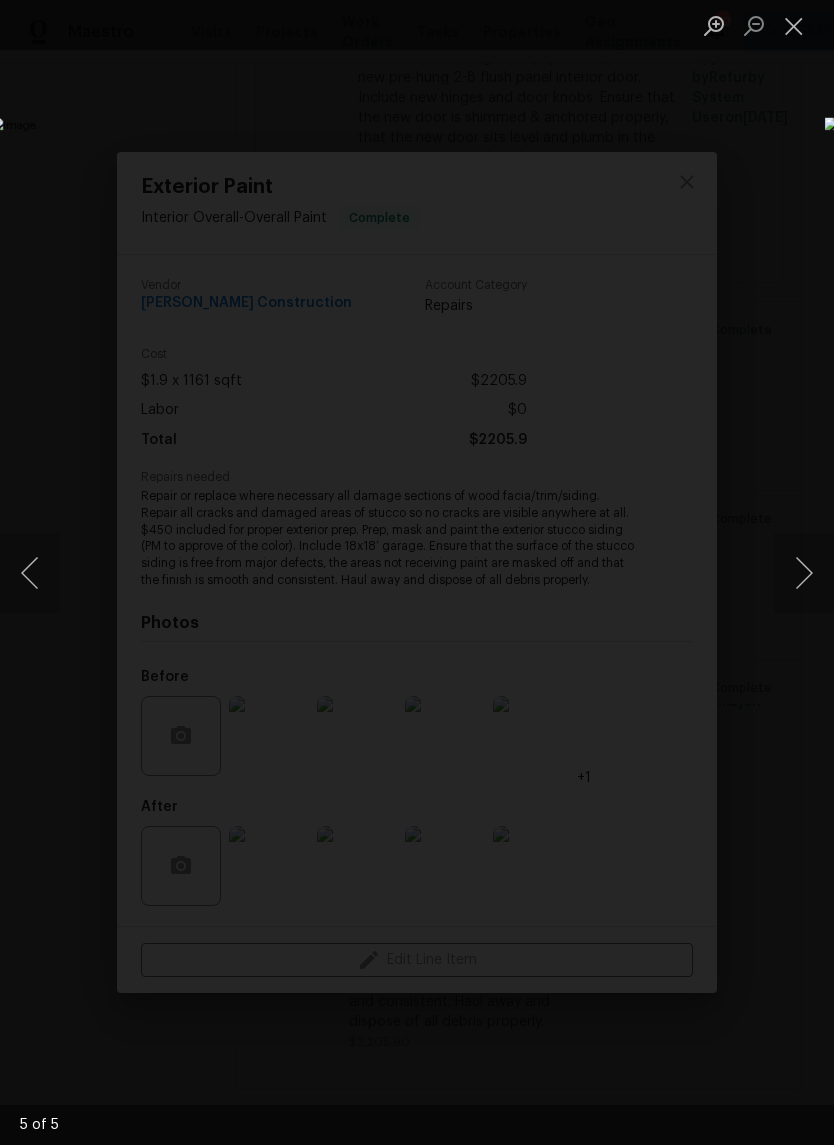 click at bounding box center (804, 573) 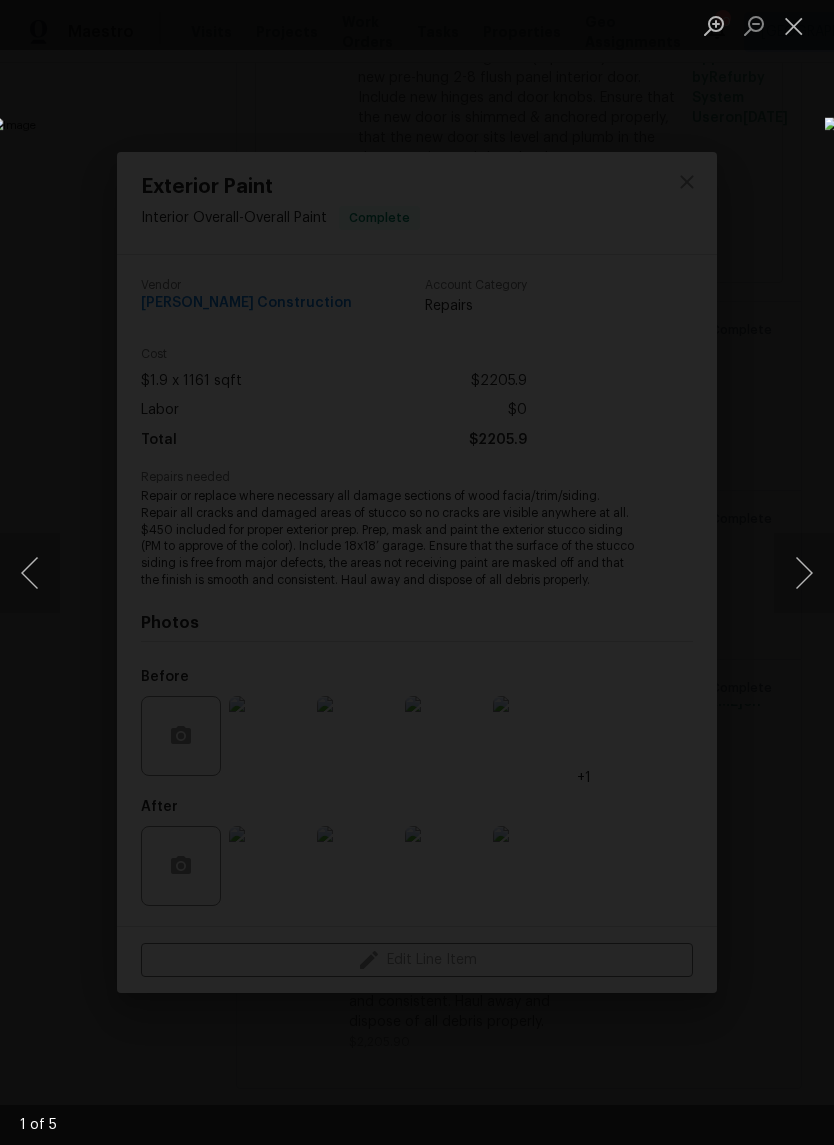 click at bounding box center (804, 573) 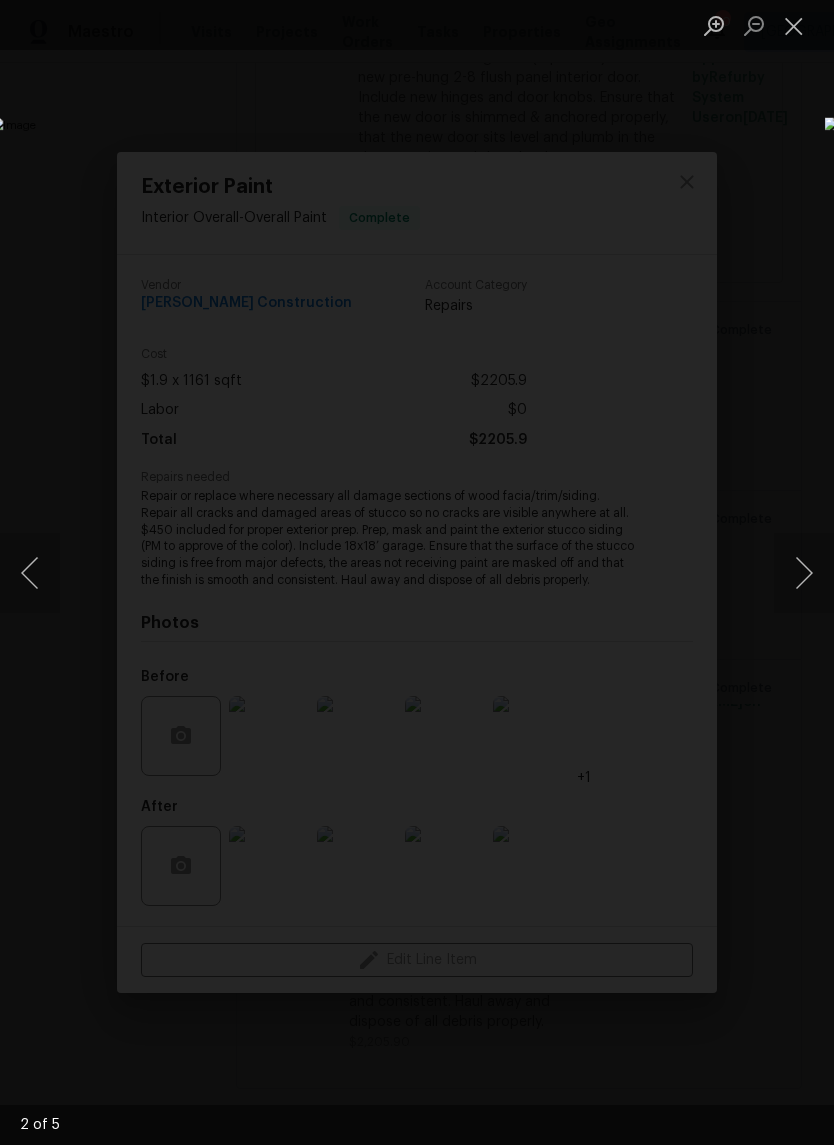 click at bounding box center [794, 25] 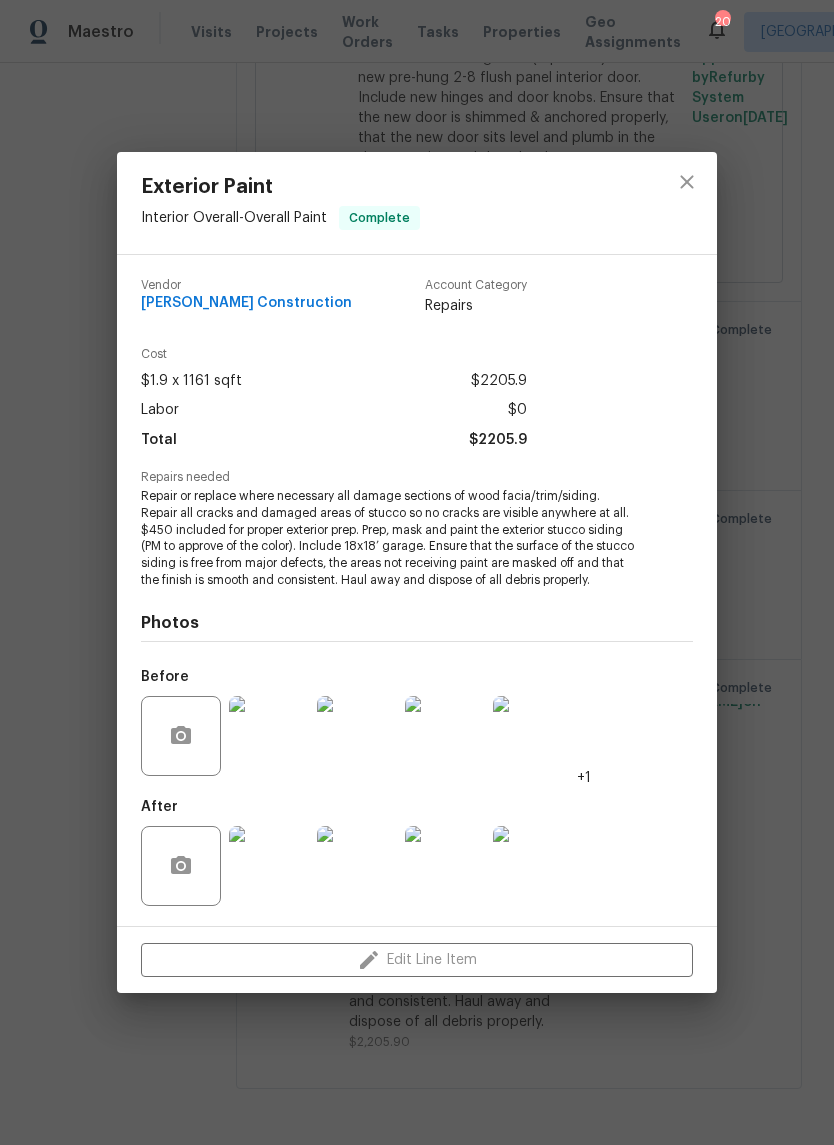 click on "Exterior Paint Interior Overall  -  Overall Paint Complete Vendor Navarro Construction Account Category Repairs Cost $1.9 x 1161 sqft $2205.9 Labor $0 Total $2205.9 Repairs needed Repair or replace where necessary all damage sections of wood facia/trim/siding. Repair all cracks and damaged areas of stucco so no cracks are visible anywhere at all. $450 included for proper exterior prep. Prep, mask and paint  the exterior stucco siding  (PM to approve of the color). Include 18x18’ garage. Ensure that the surface of the stucco siding is free from major defects, the areas not receiving paint are masked off and that the finish is smooth and consistent. Haul away and dispose of all debris properly. Photos Before  +1 After  Edit Line Item" at bounding box center [417, 572] 